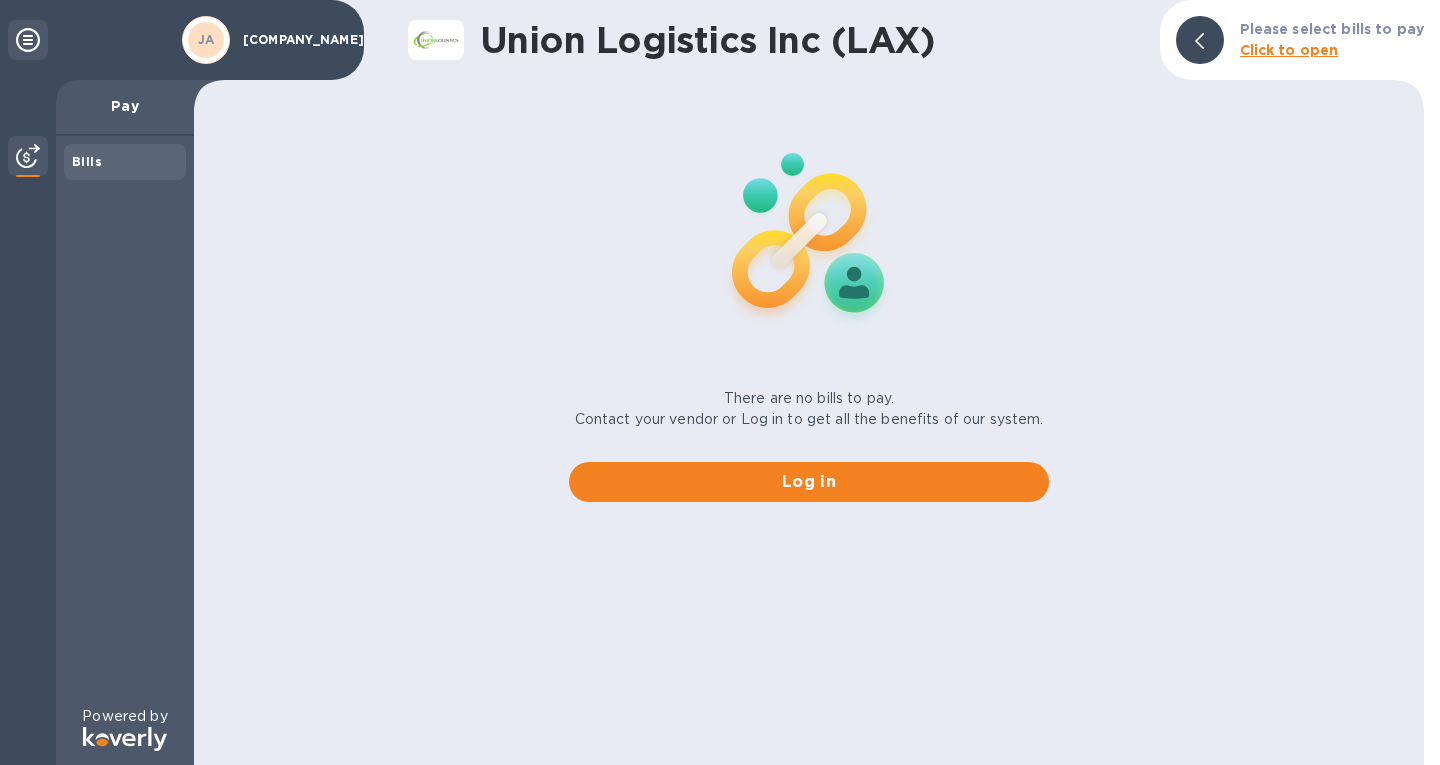 scroll, scrollTop: 0, scrollLeft: 0, axis: both 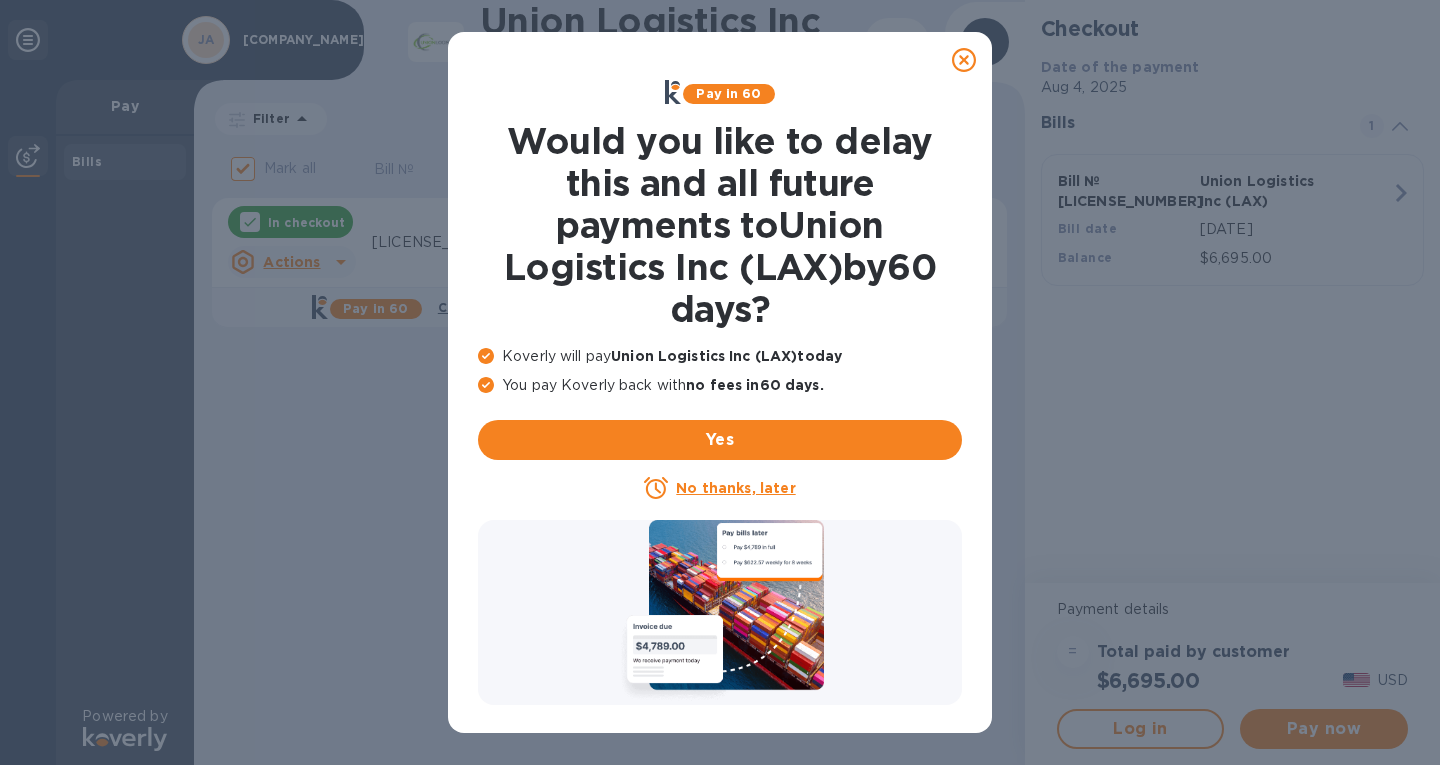 click on "No thanks, later" at bounding box center [735, 488] 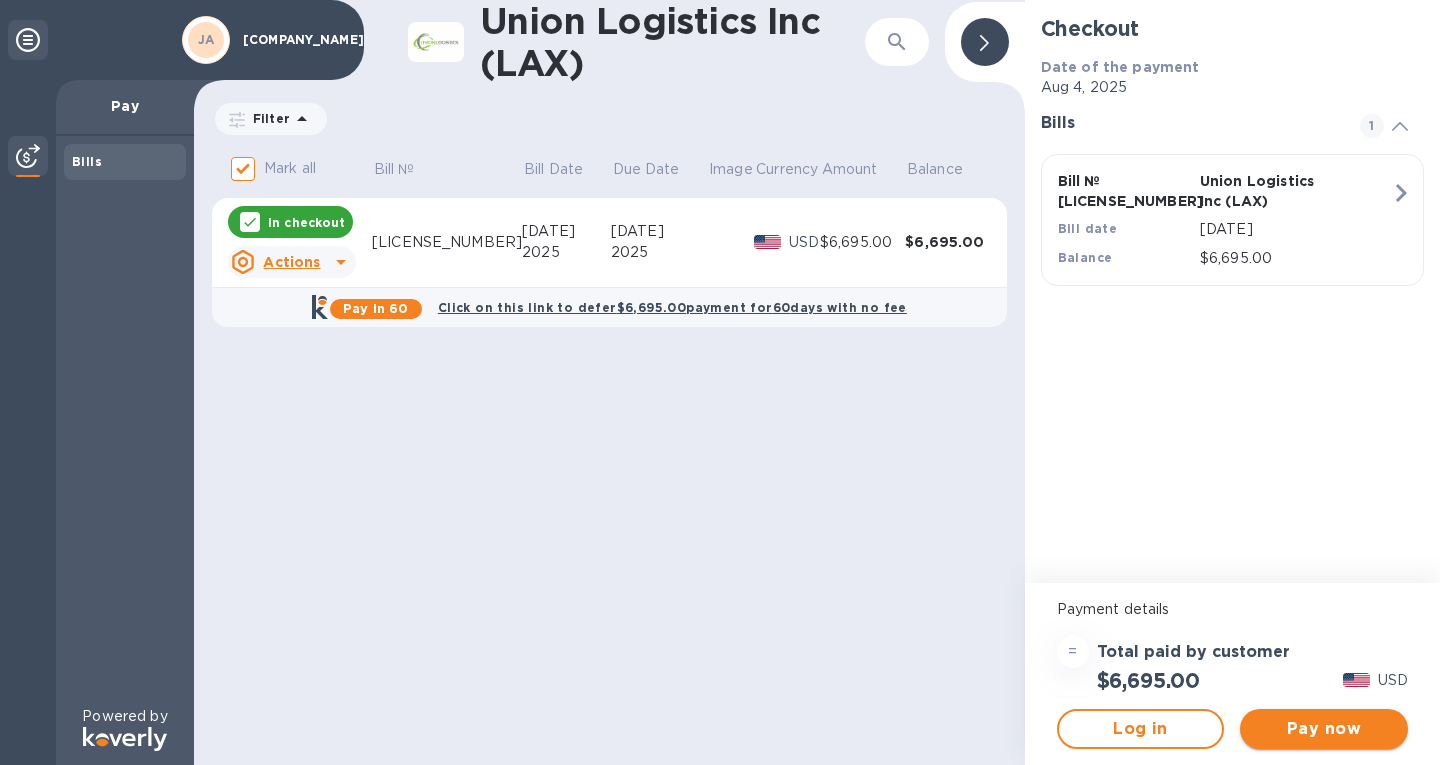click on "Pay now" at bounding box center [1324, 729] 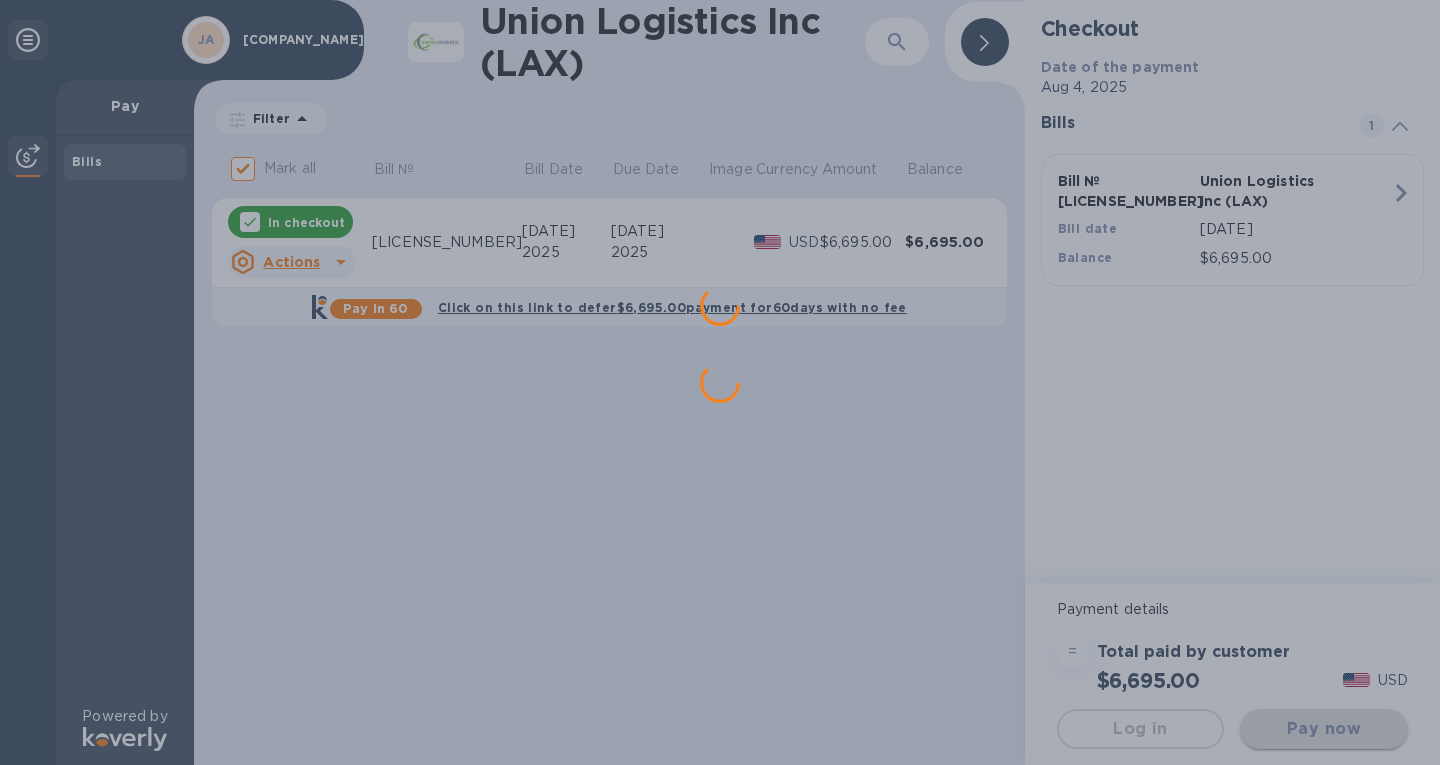 scroll, scrollTop: 0, scrollLeft: 0, axis: both 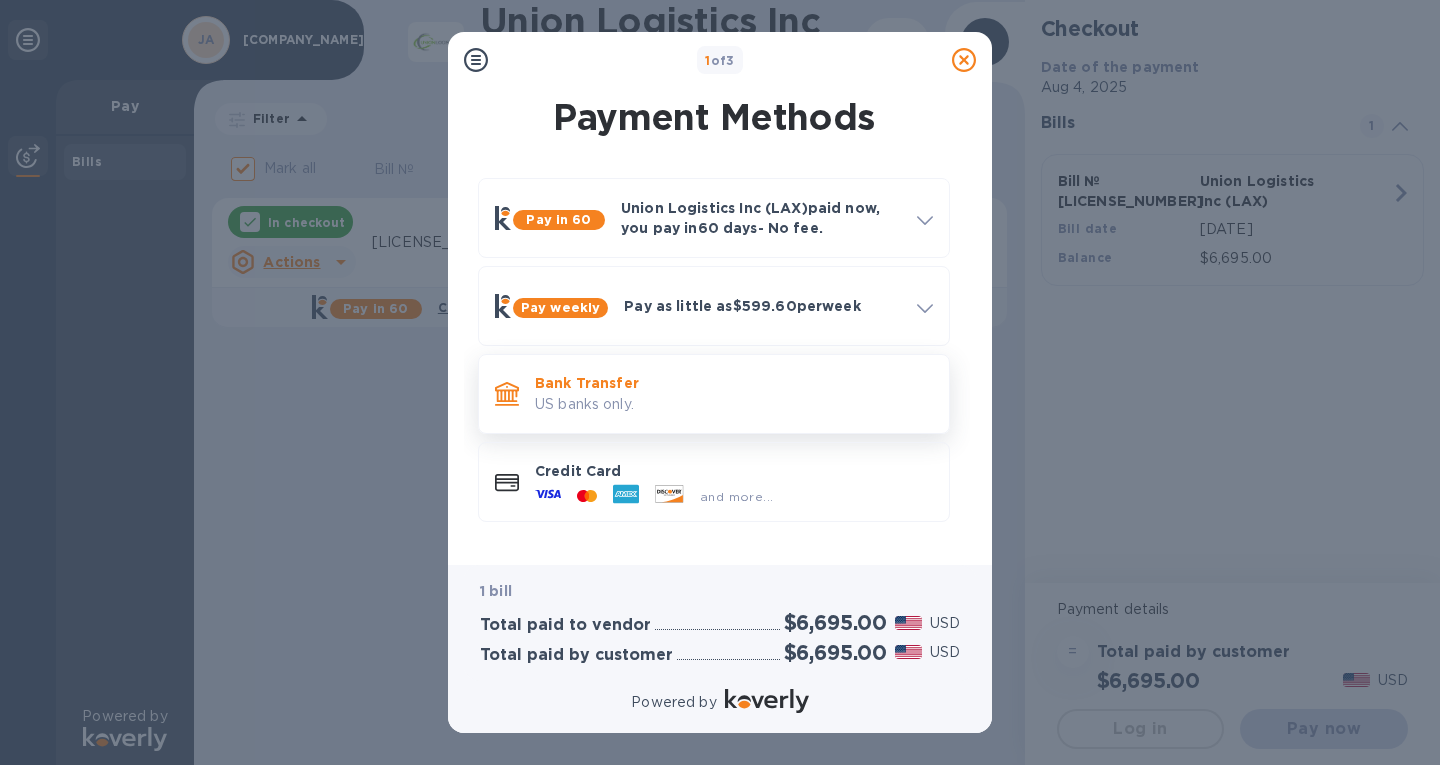 click on "Bank Transfer" at bounding box center [734, 383] 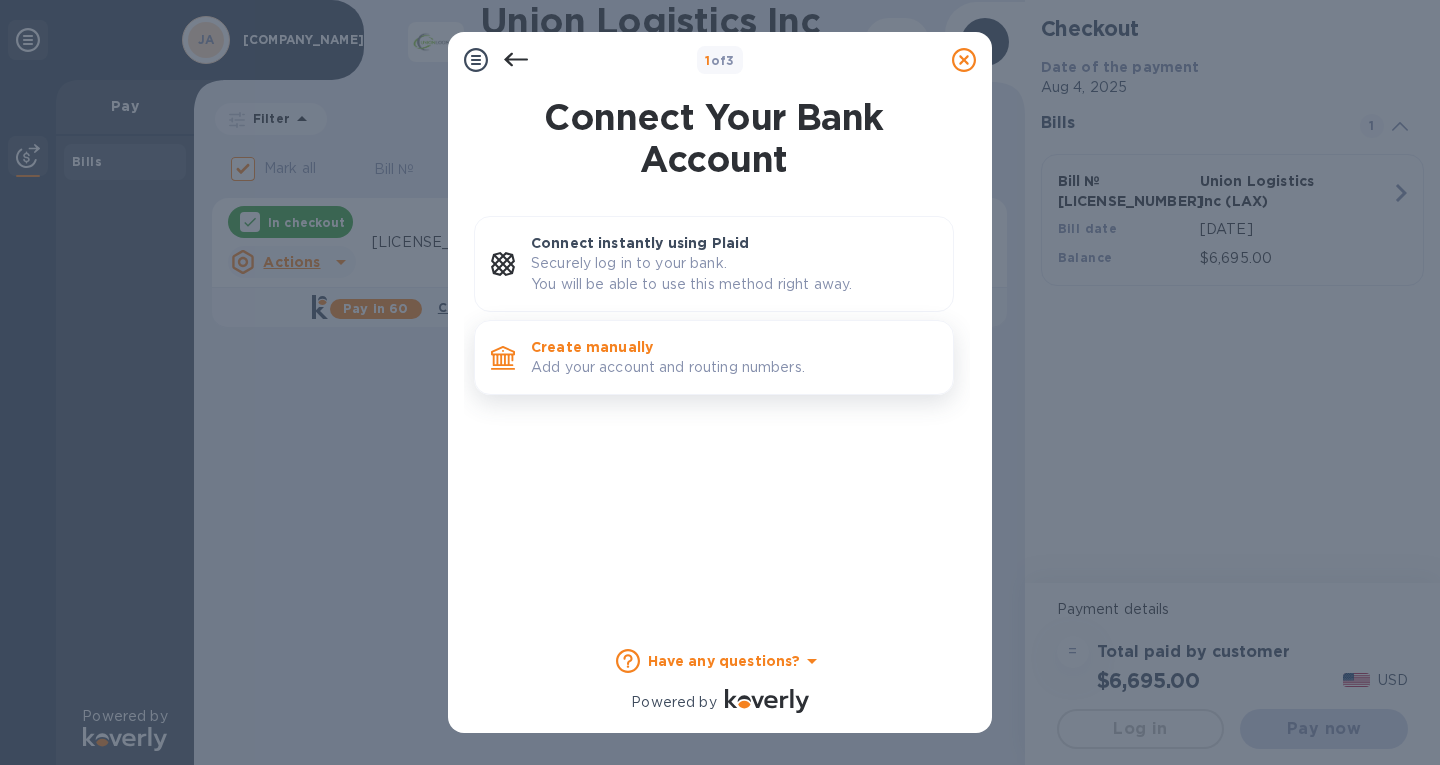 click on "Create manually" at bounding box center [734, 347] 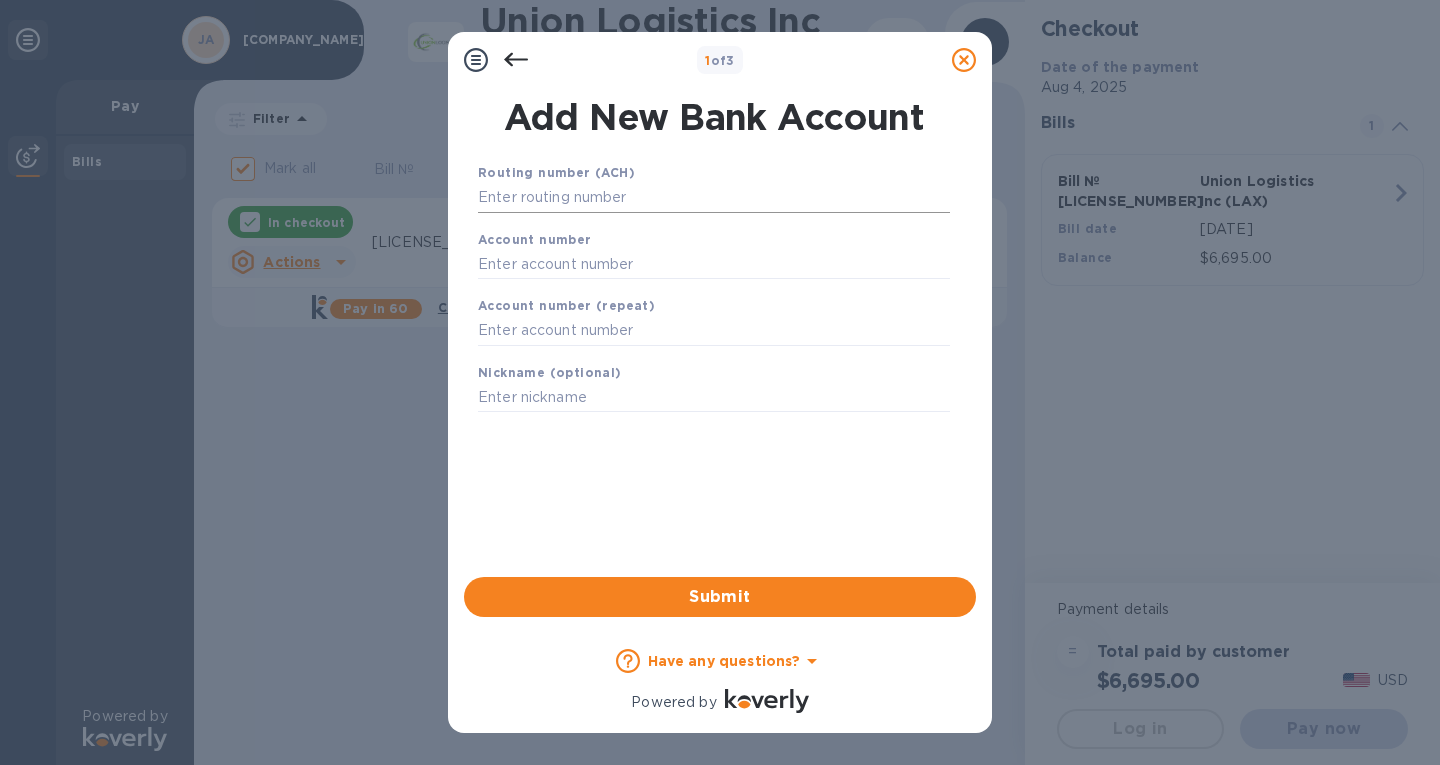 click at bounding box center [714, 198] 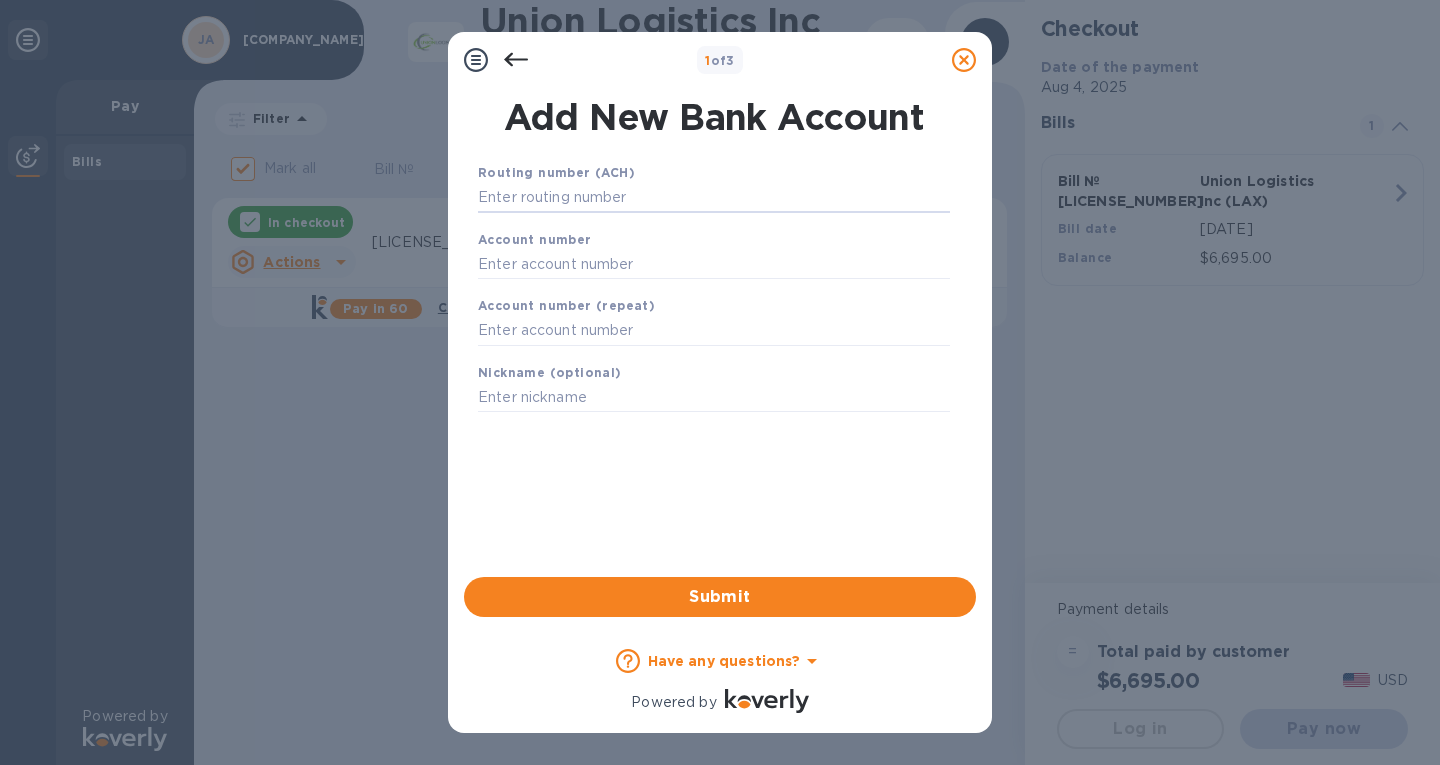 paste on "[ACCOUNT_NUMBER]" 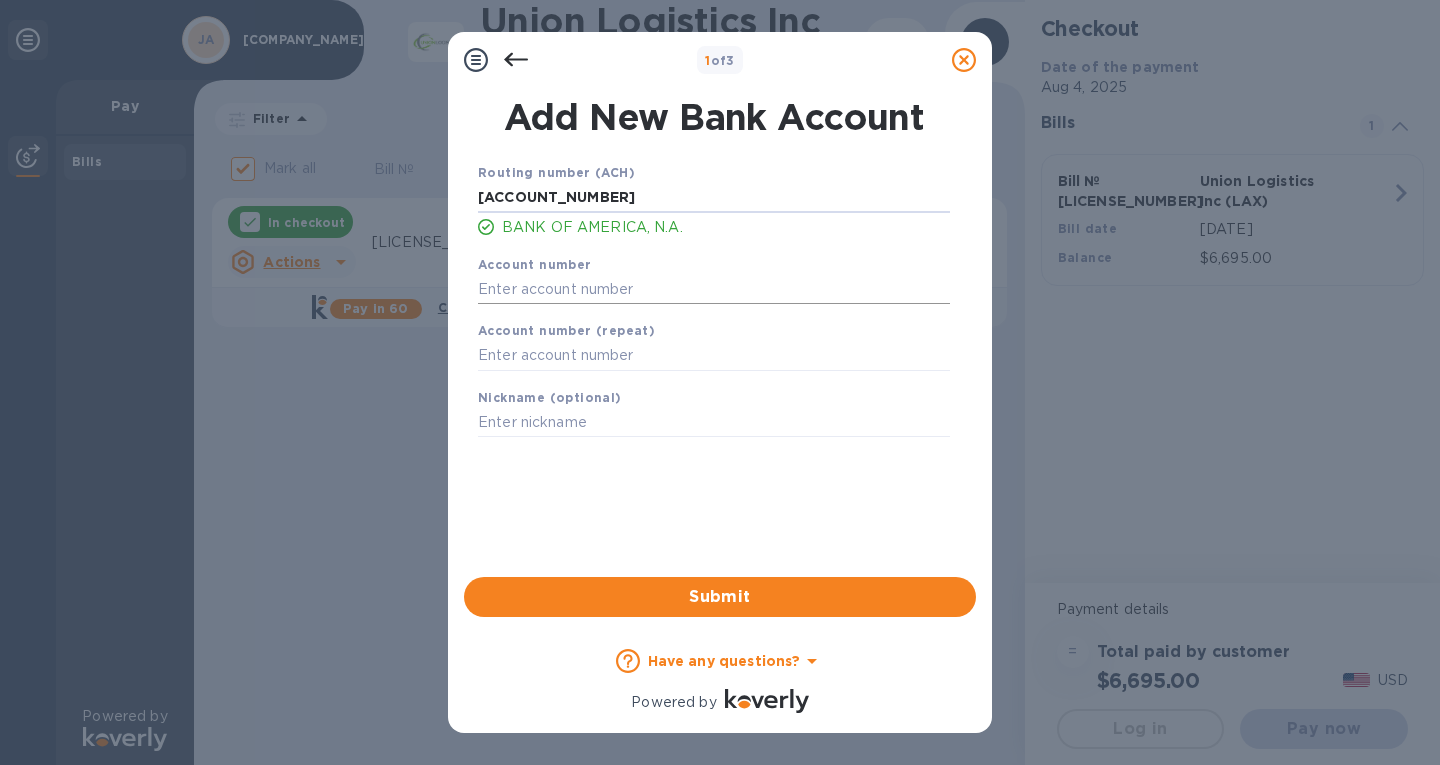 type on "[ACCOUNT_NUMBER]" 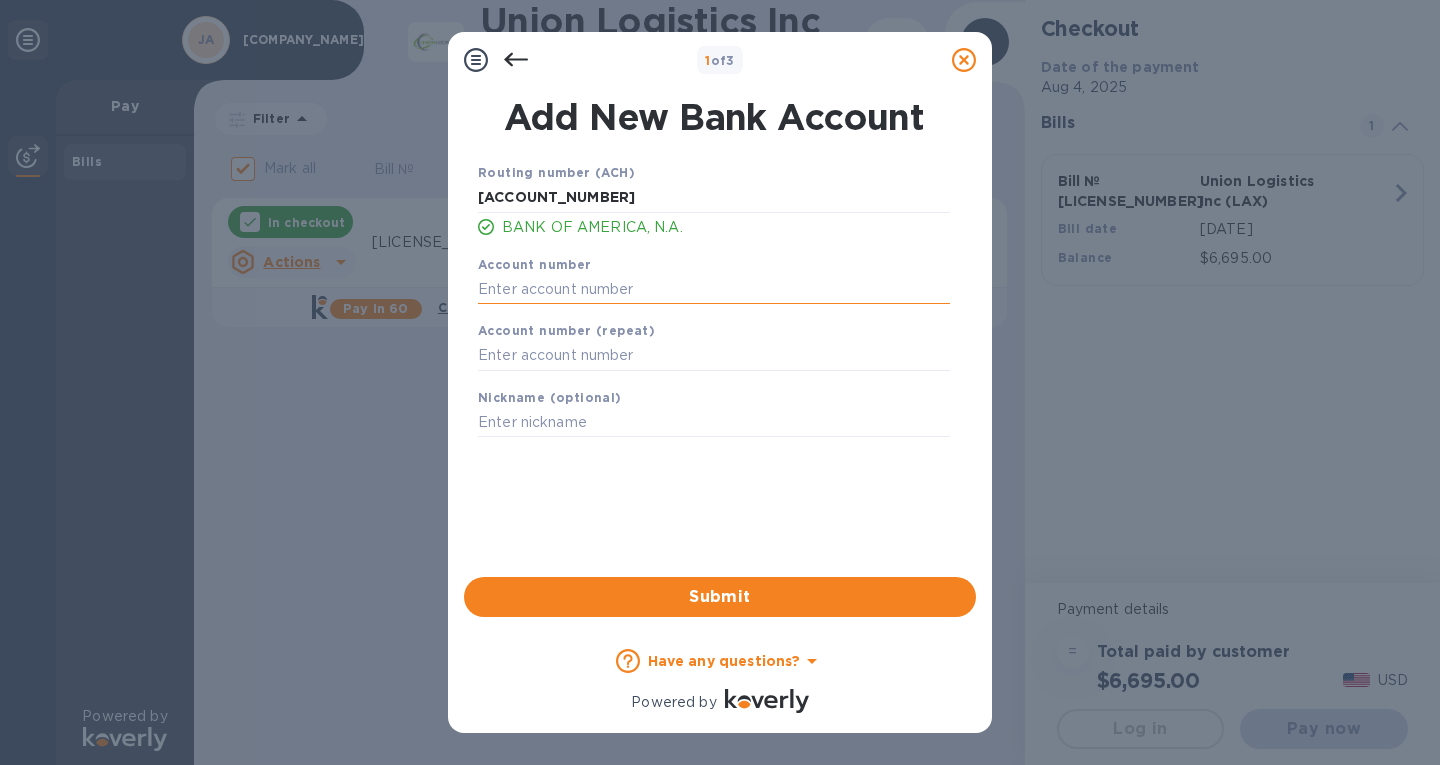 click at bounding box center [714, 289] 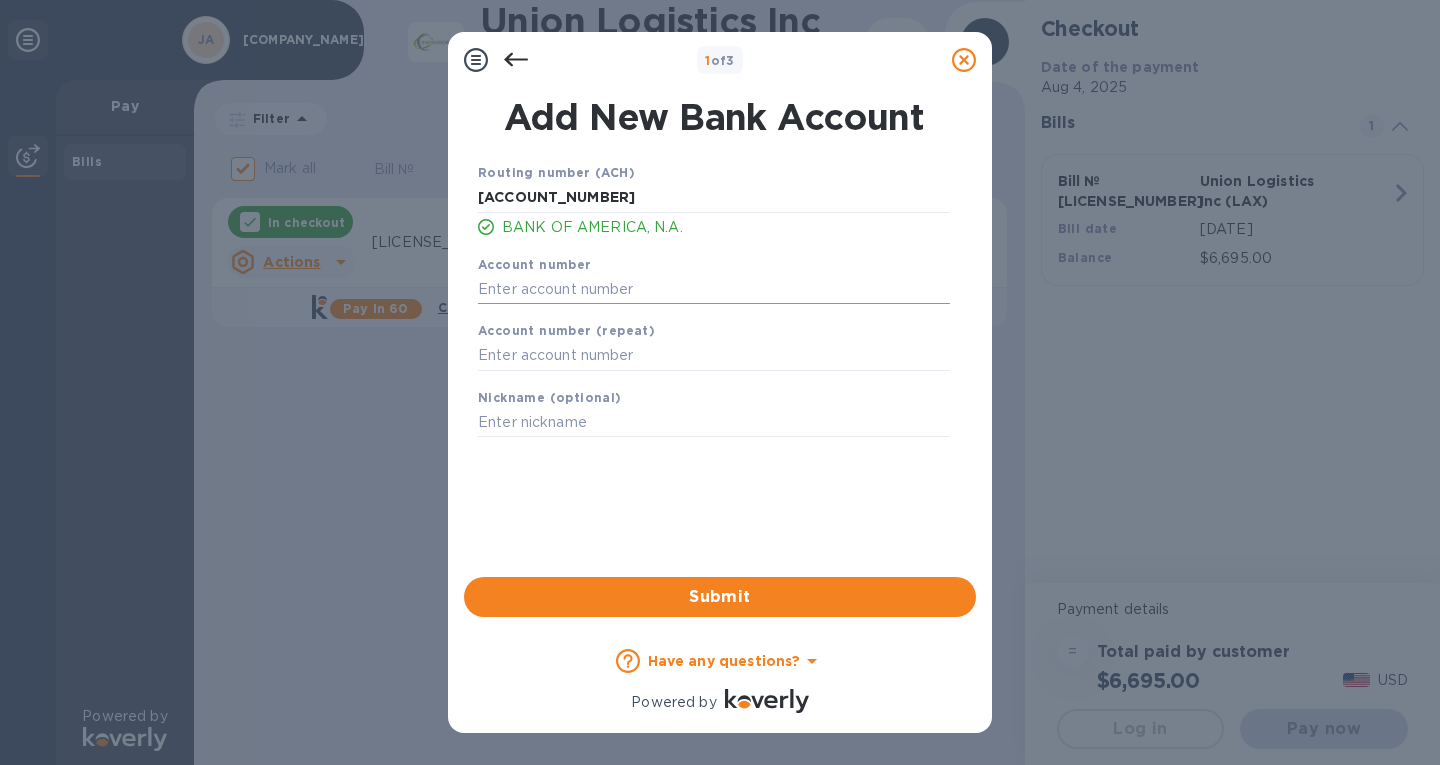 click at bounding box center [714, 289] 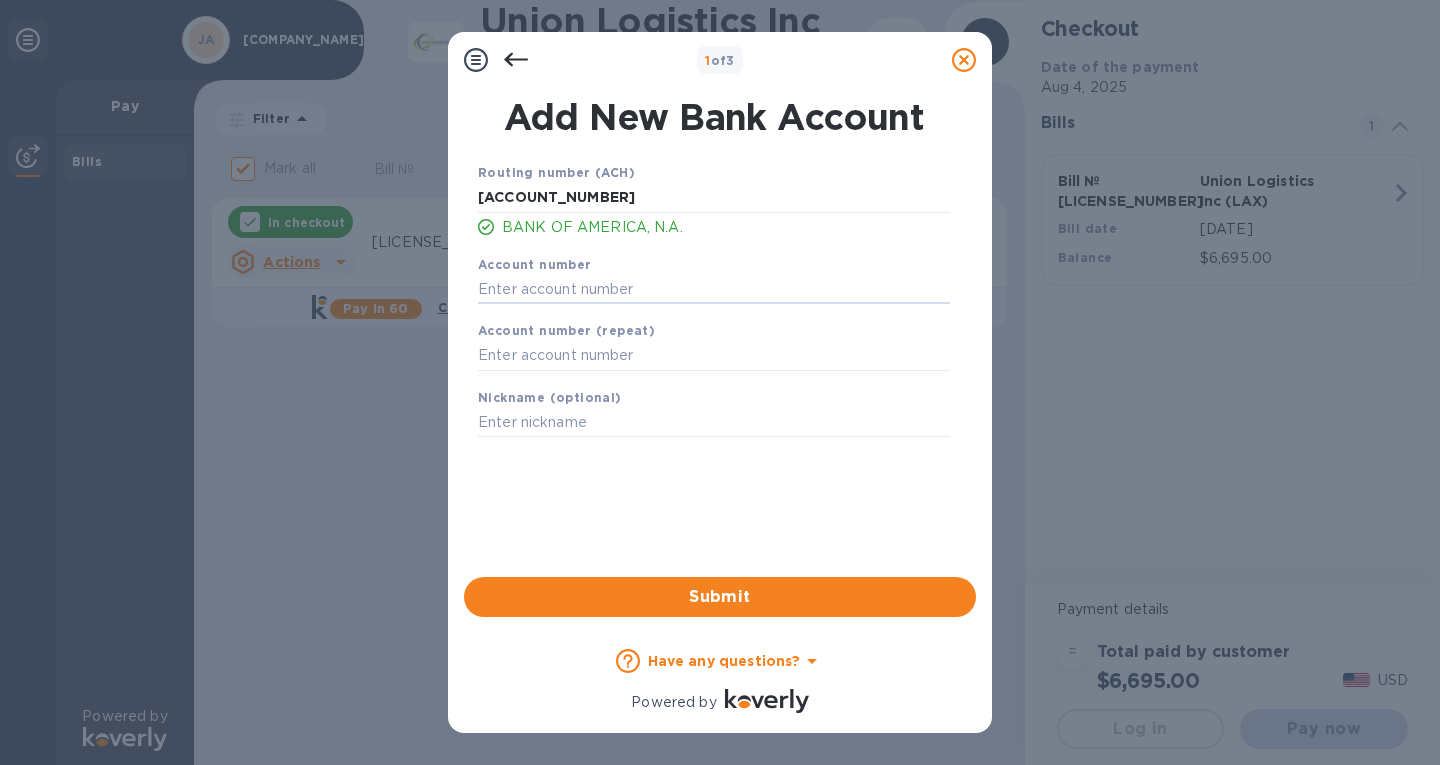 paste on "[ACCOUNT_NUMBER]" 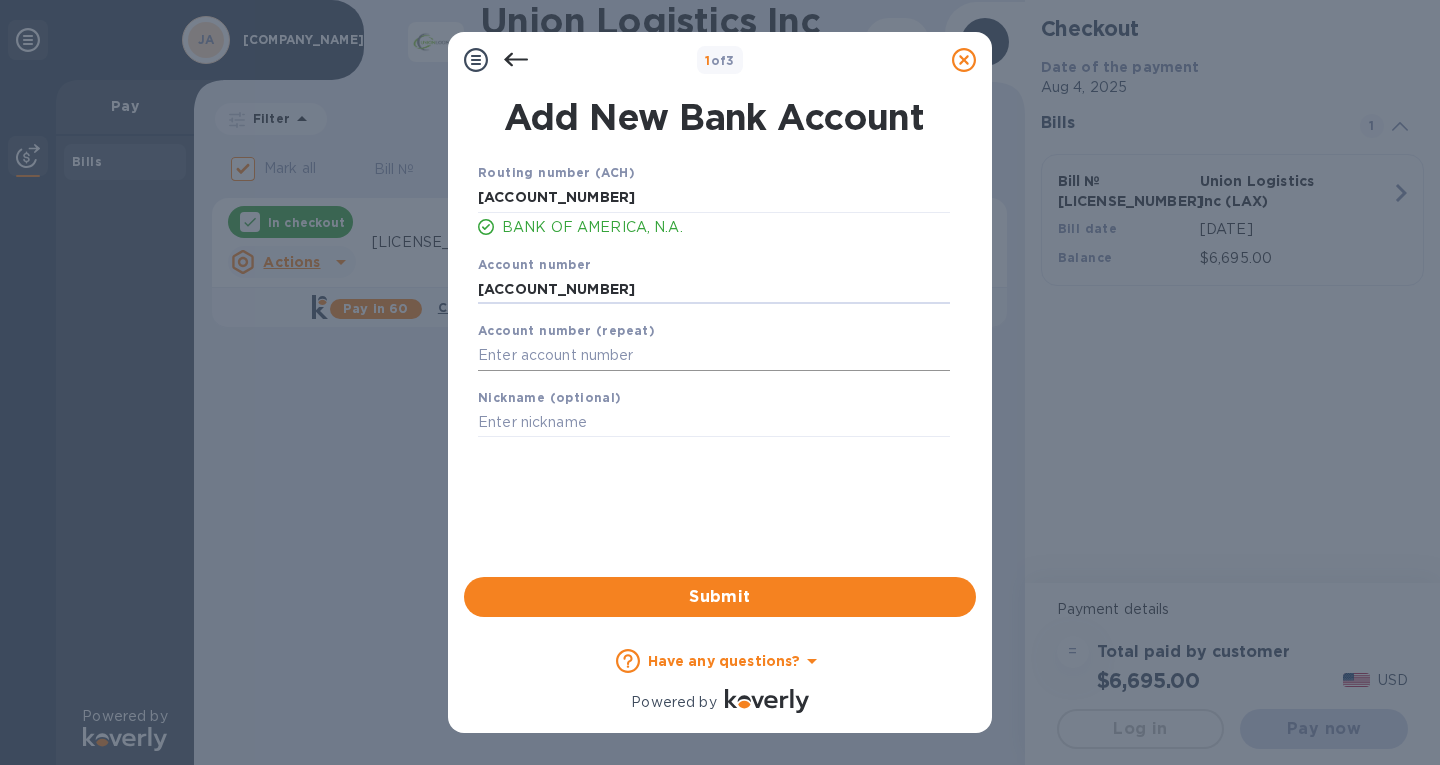 type on "[ACCOUNT_NUMBER]" 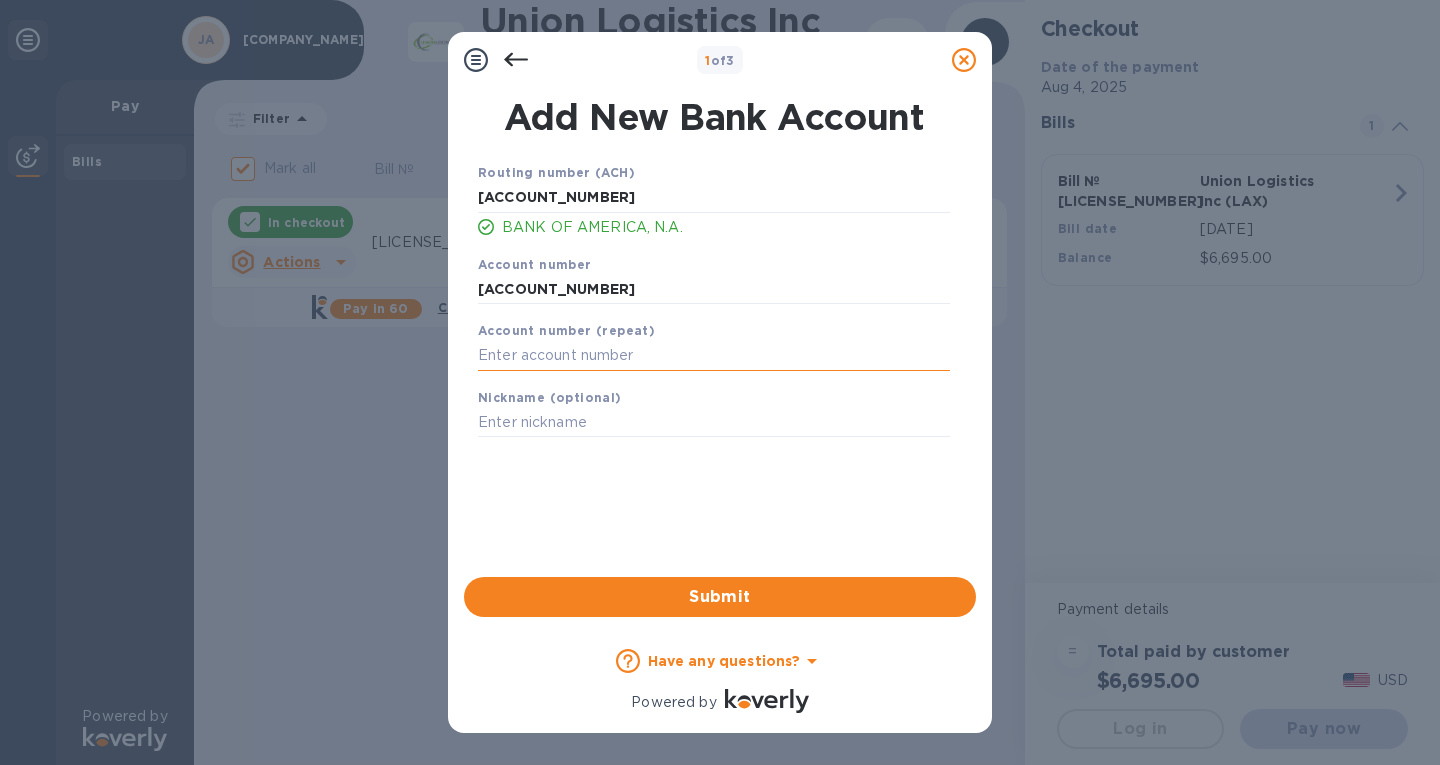 paste on "[ACCOUNT_NUMBER]" 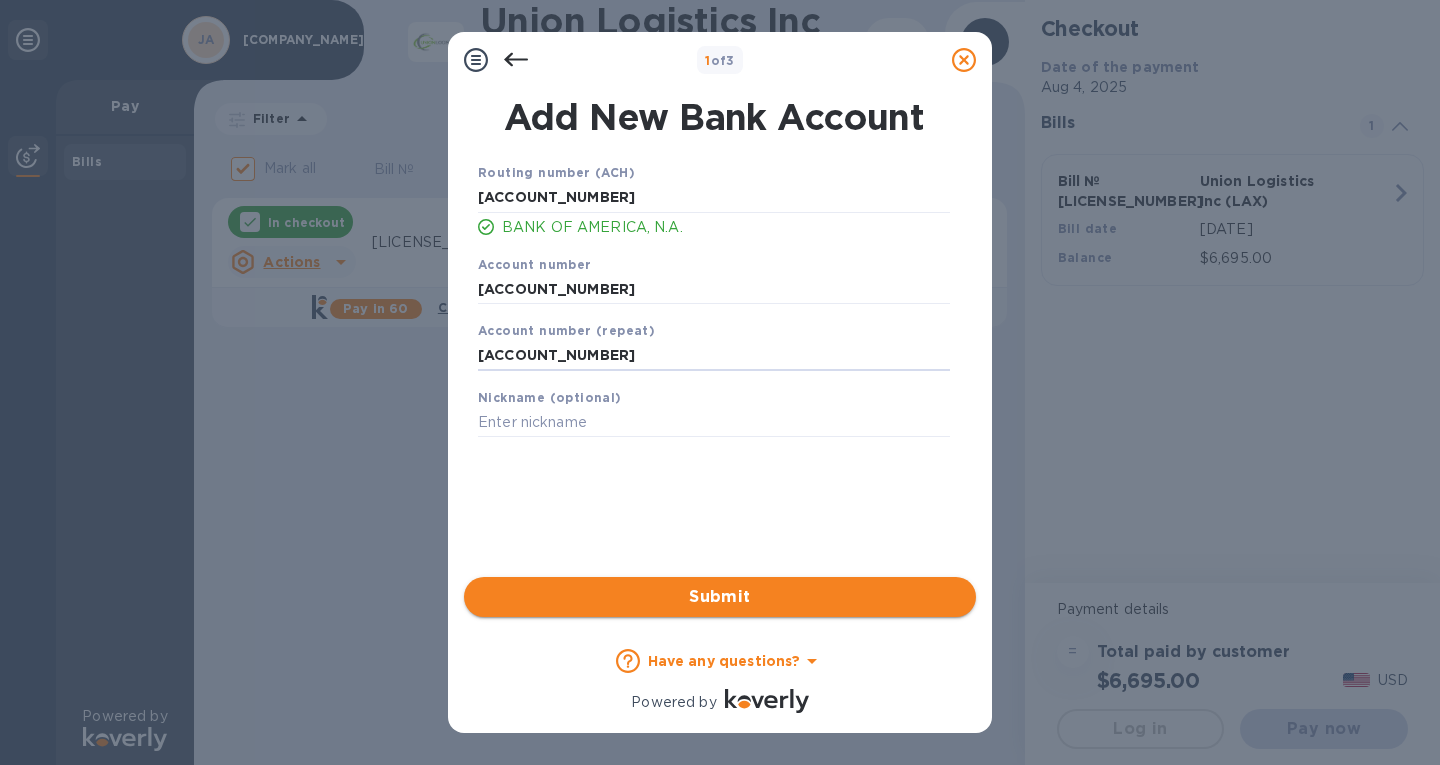 type on "[ACCOUNT_NUMBER]" 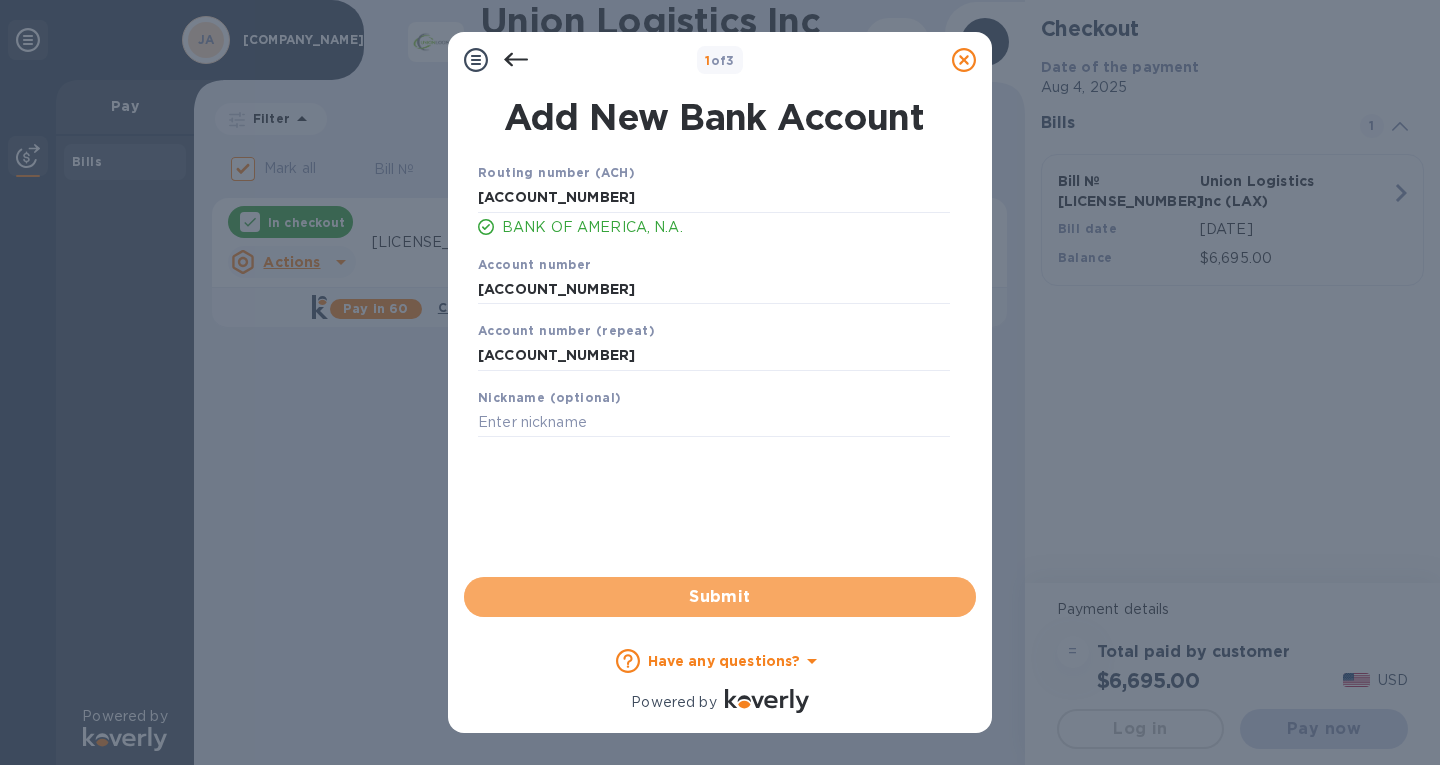 click on "Submit" at bounding box center [720, 597] 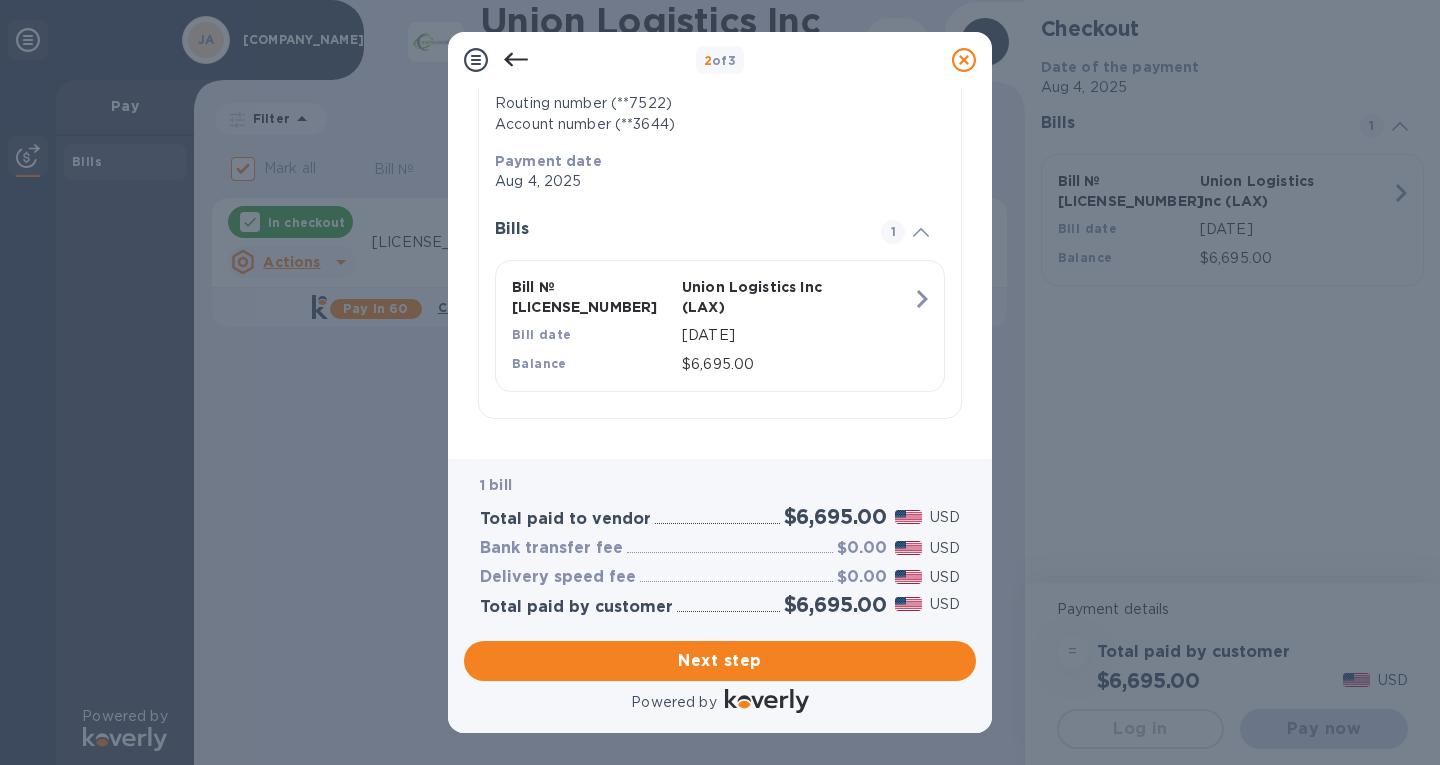 scroll, scrollTop: 150, scrollLeft: 0, axis: vertical 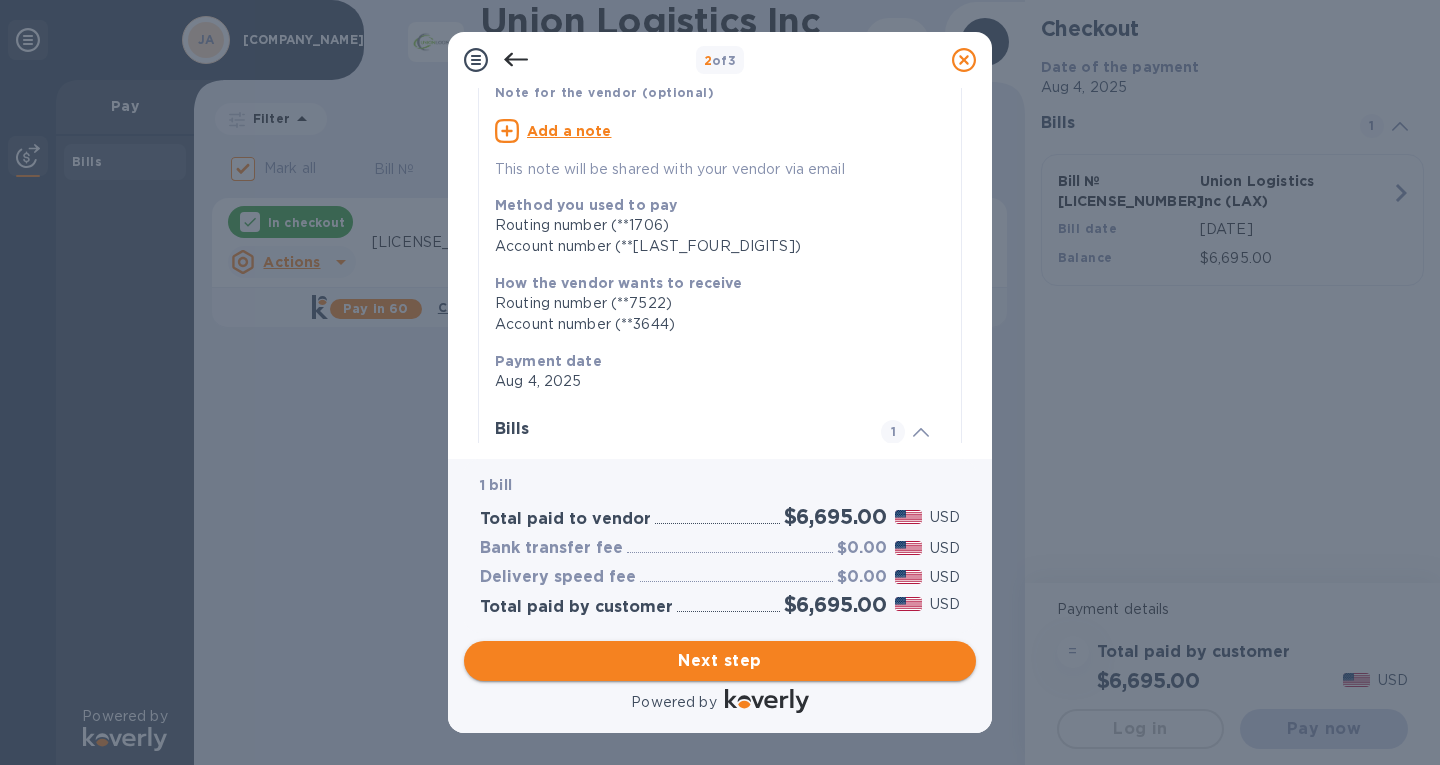 click on "Next step" at bounding box center [720, 661] 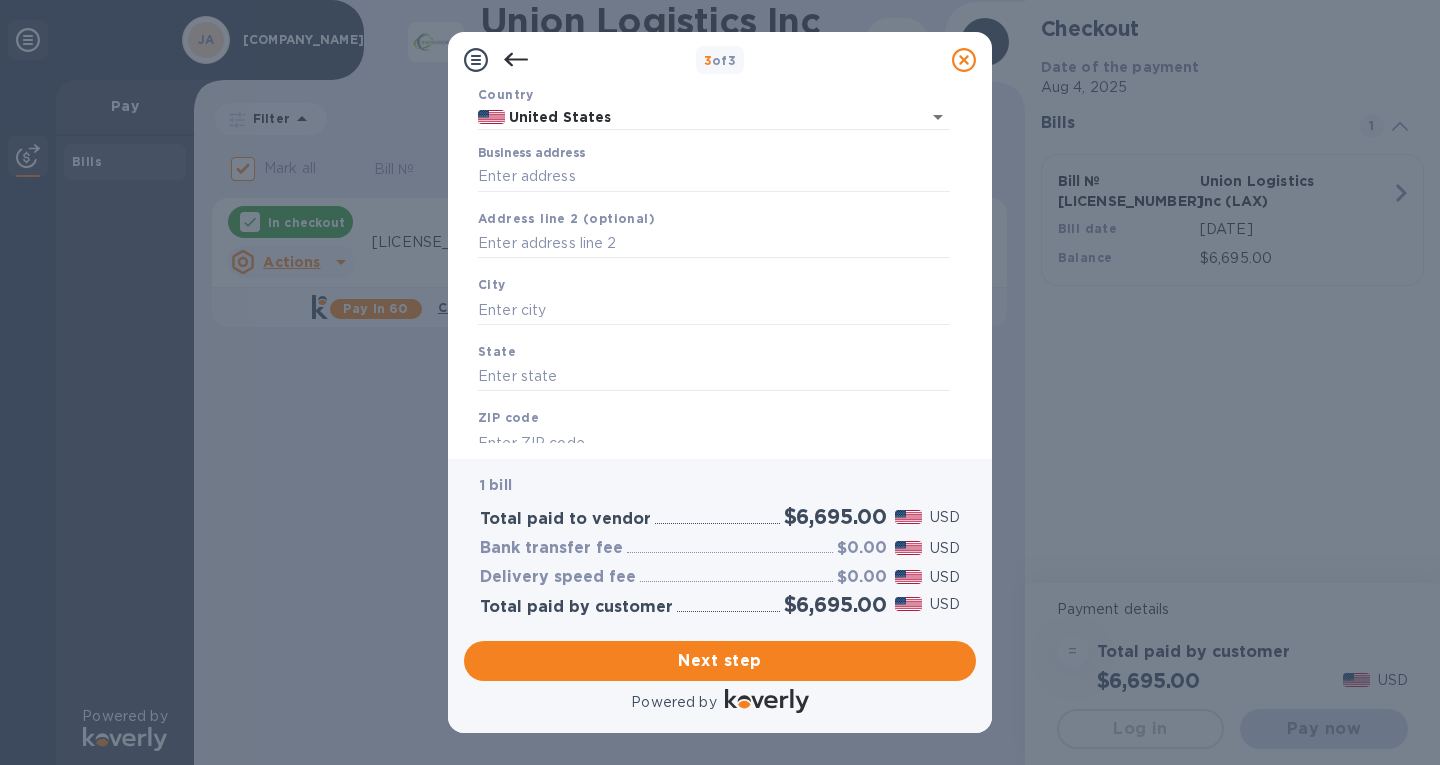scroll, scrollTop: 0, scrollLeft: 0, axis: both 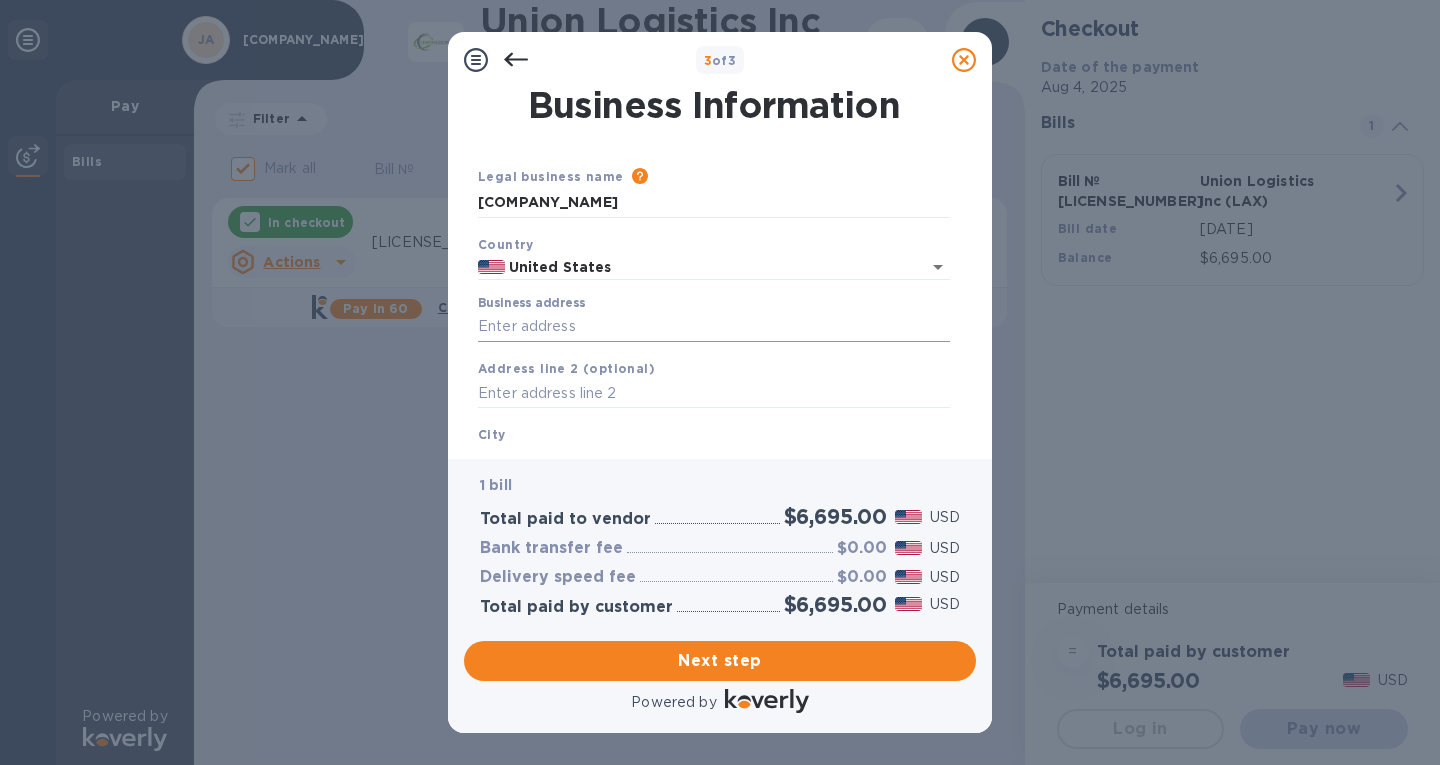 click on "Business address" at bounding box center (714, 327) 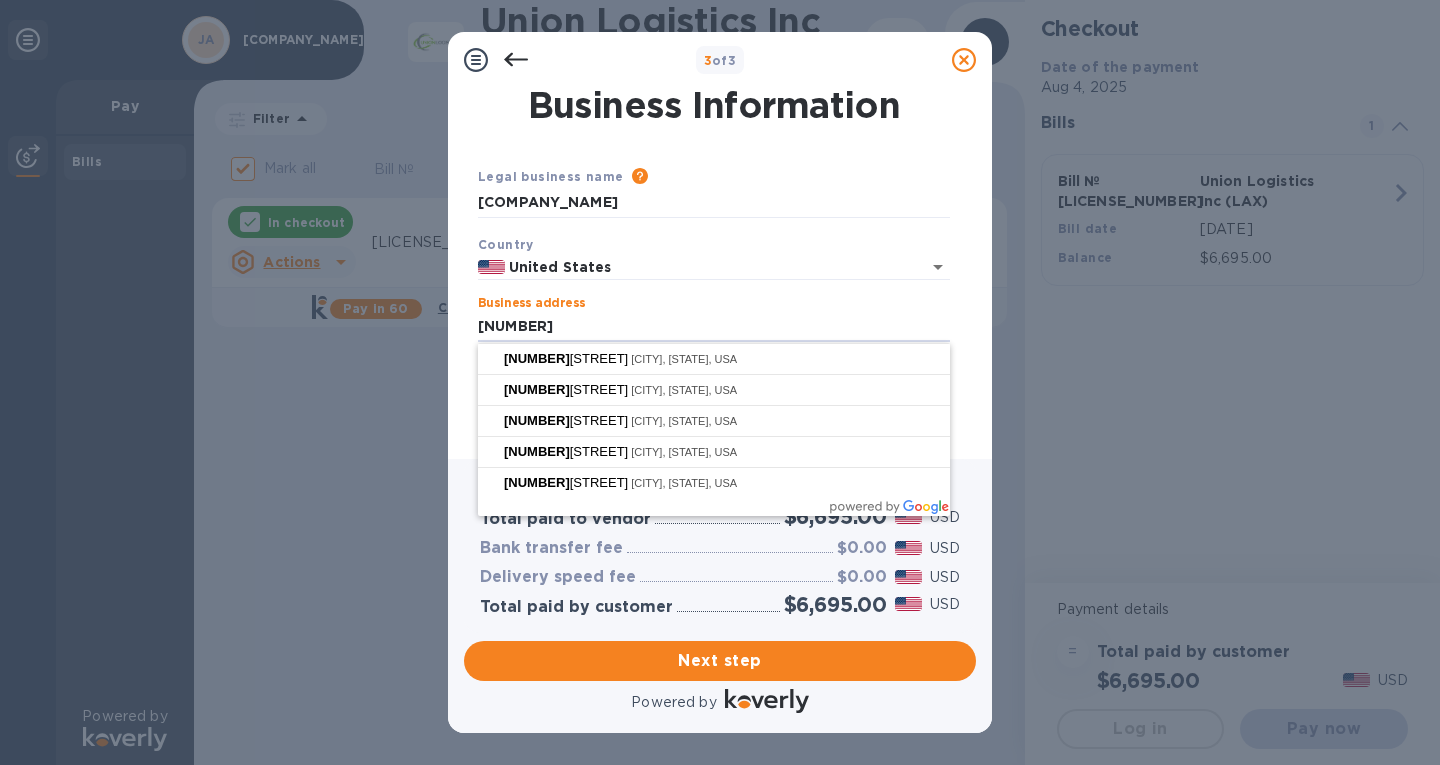 type on "[NUMBER] [STREET]" 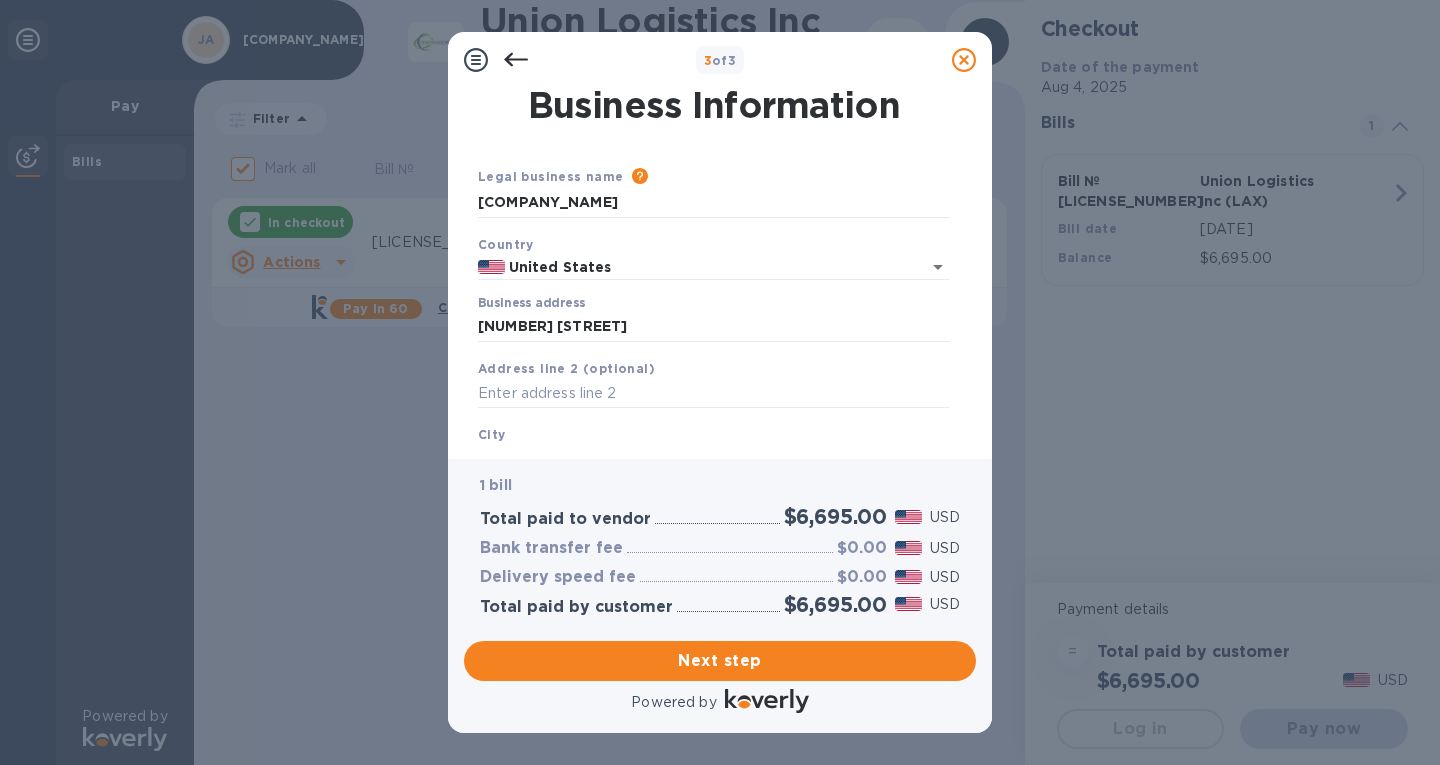 click on "Business Information Legal business name Please provide the legal name that appears on your SS-4 form issued by the IRS when the company was formed. JL INTERNATIONAL, LLC - AZ Country United States Business address [NUMBER] [STREET] Address line 2 (optional) City State ZIP code Save" at bounding box center [720, 265] 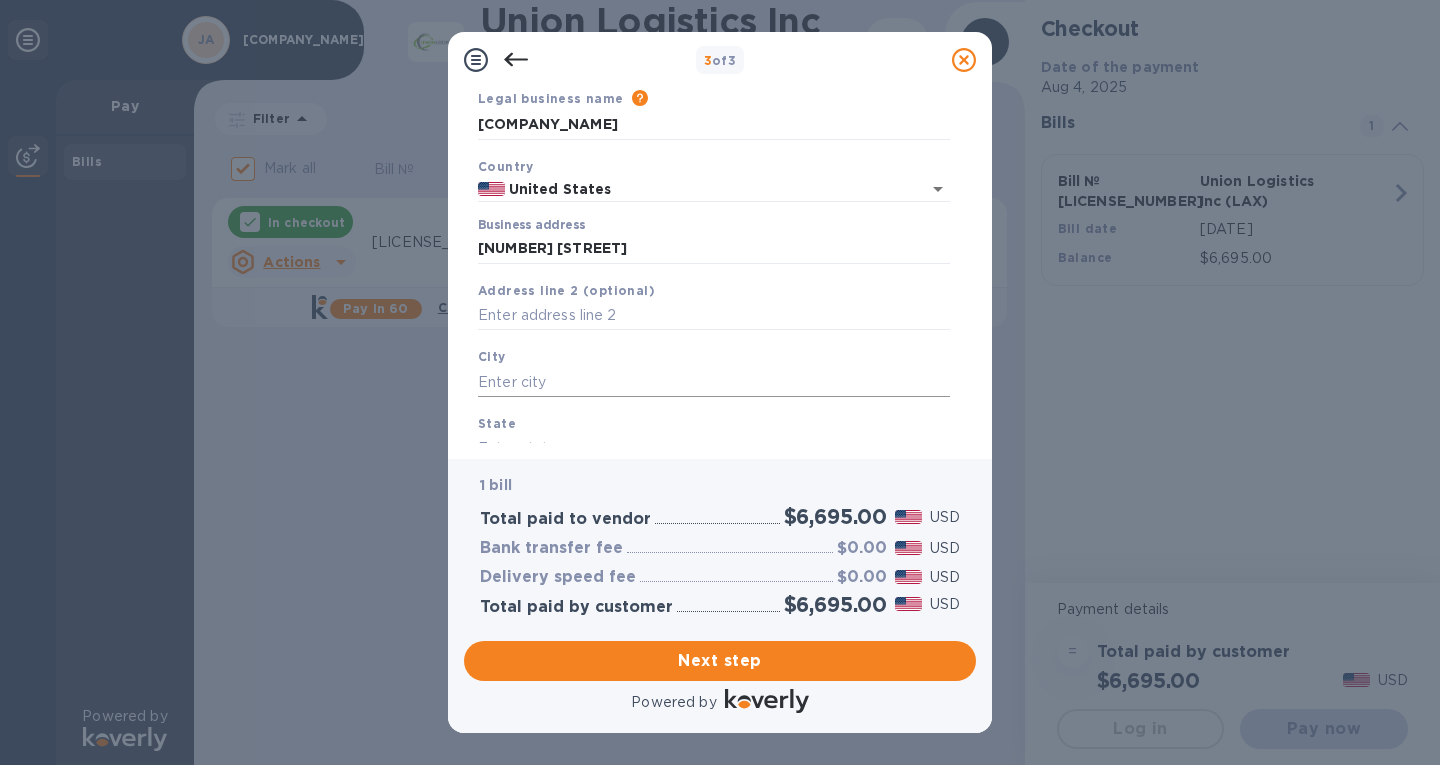 scroll, scrollTop: 79, scrollLeft: 0, axis: vertical 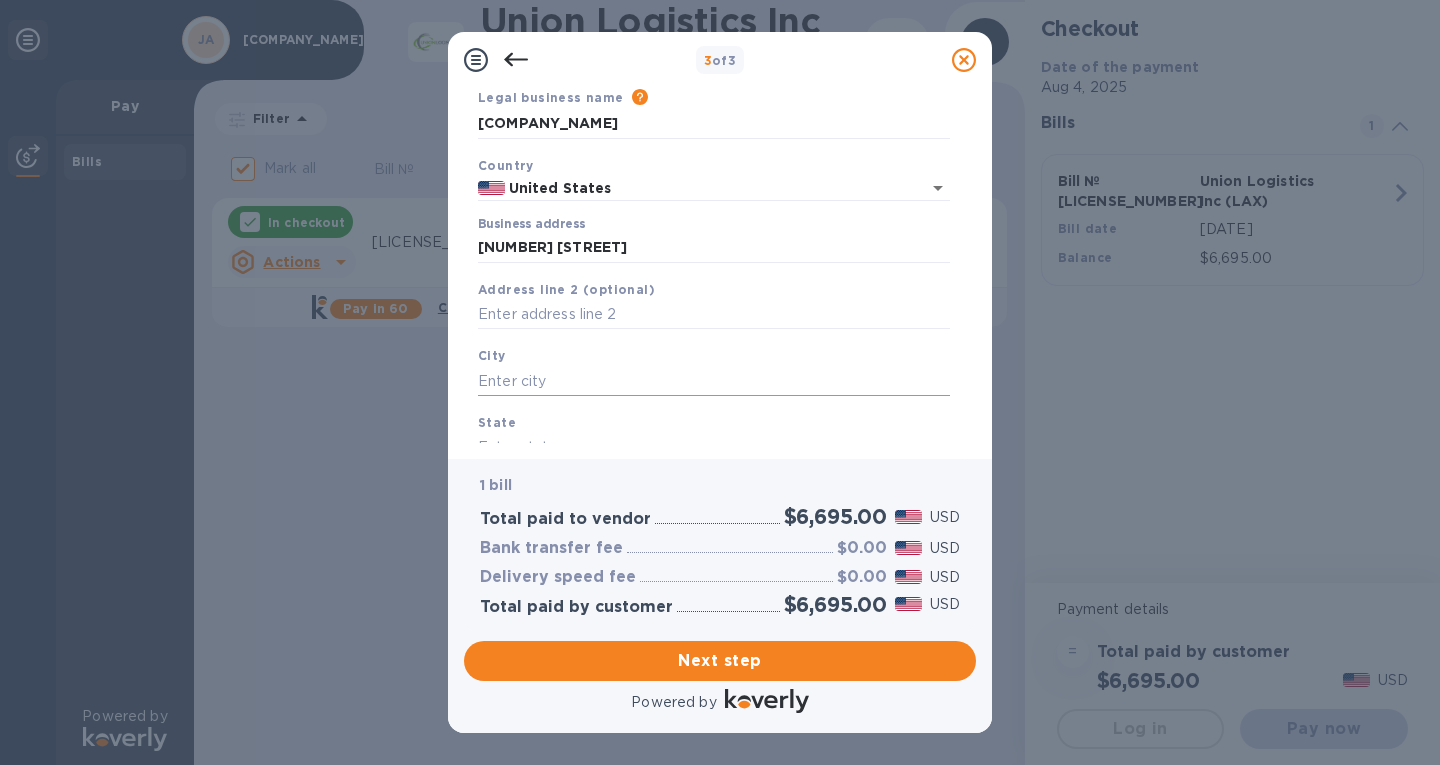 click at bounding box center [714, 381] 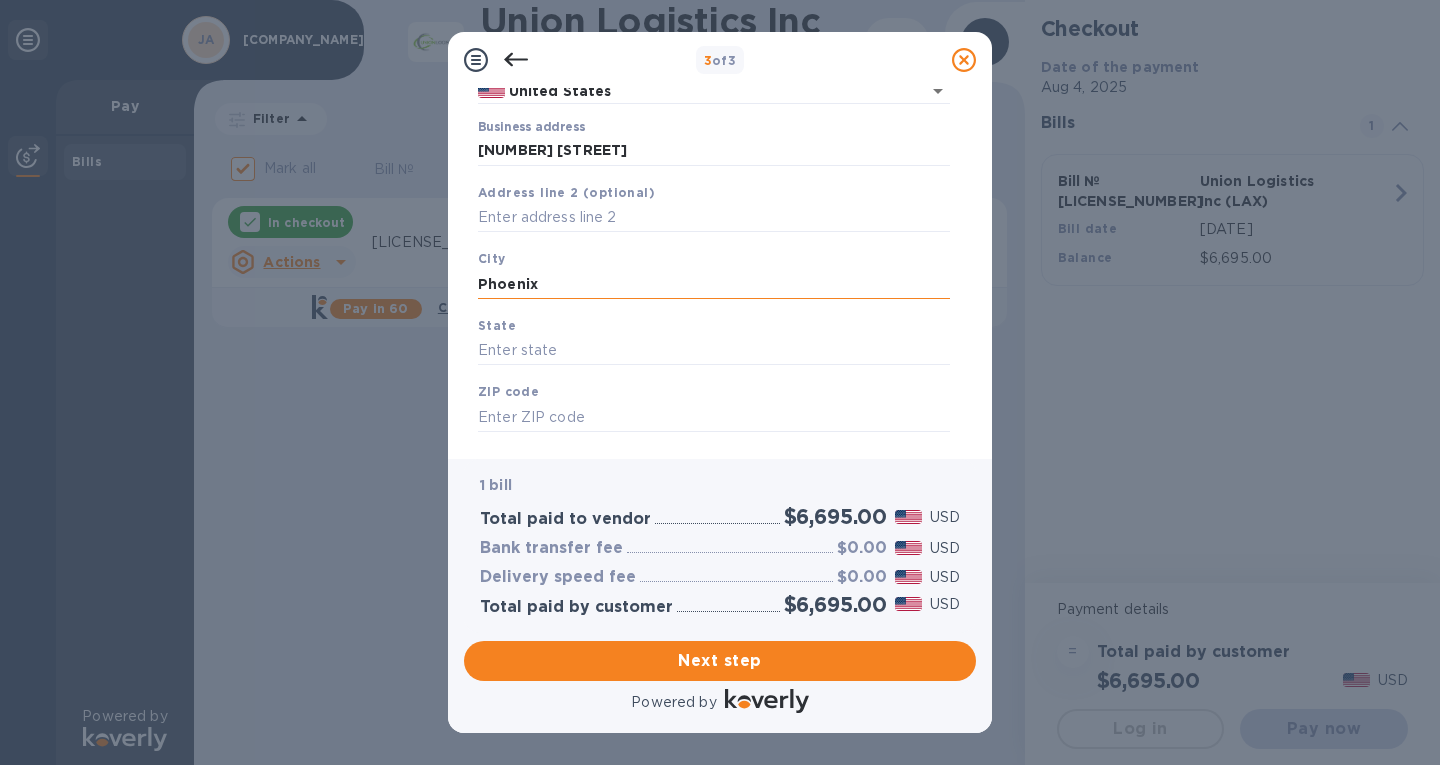 scroll, scrollTop: 215, scrollLeft: 0, axis: vertical 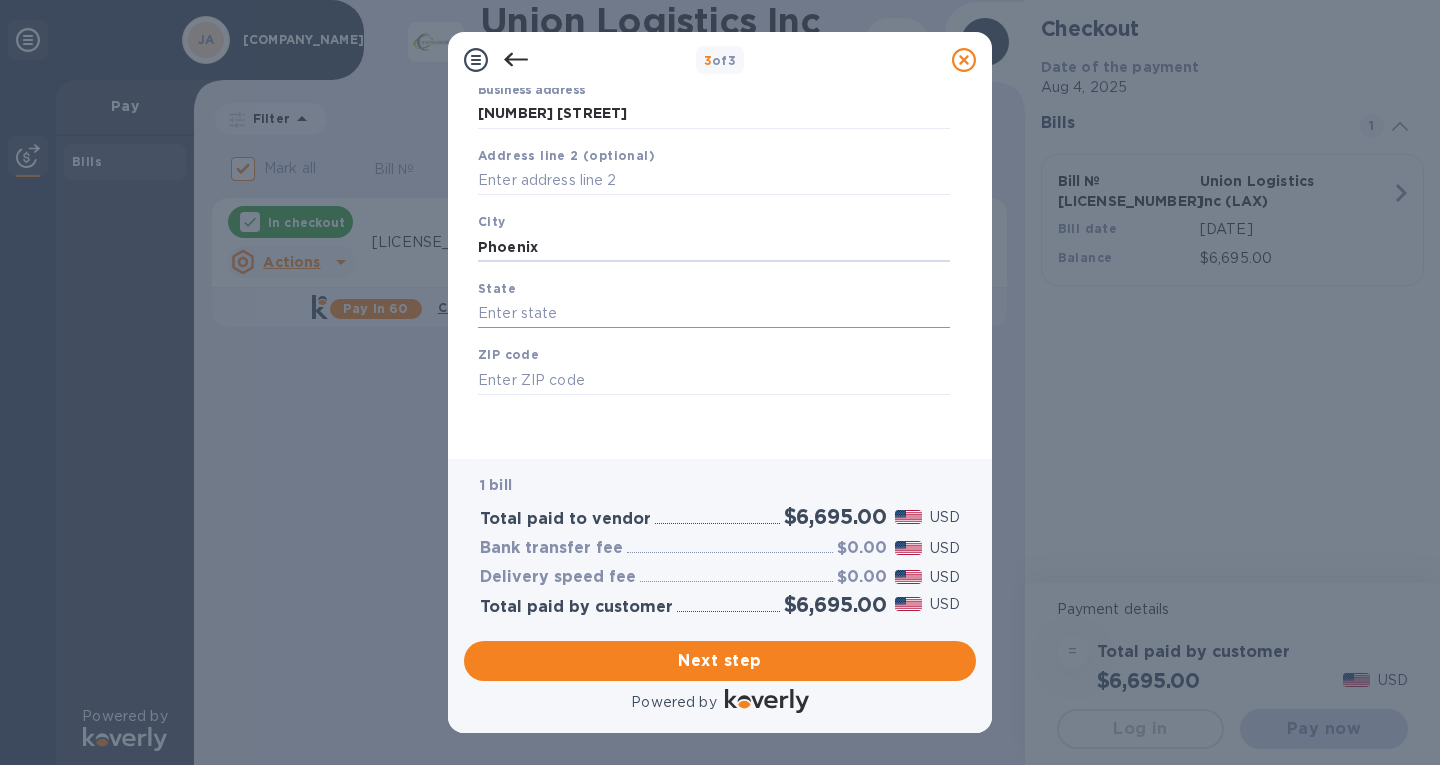 type on "Phoenix" 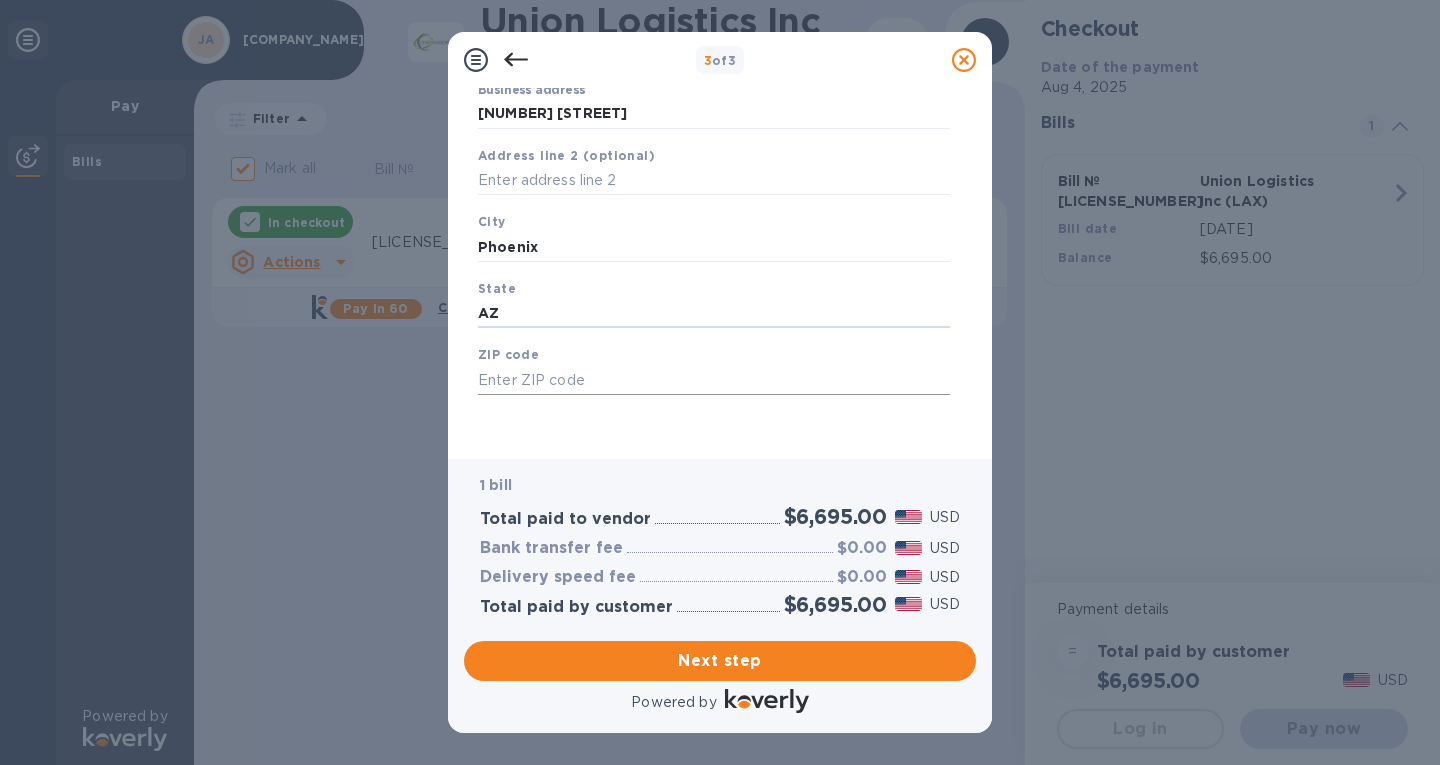 type on "AZ" 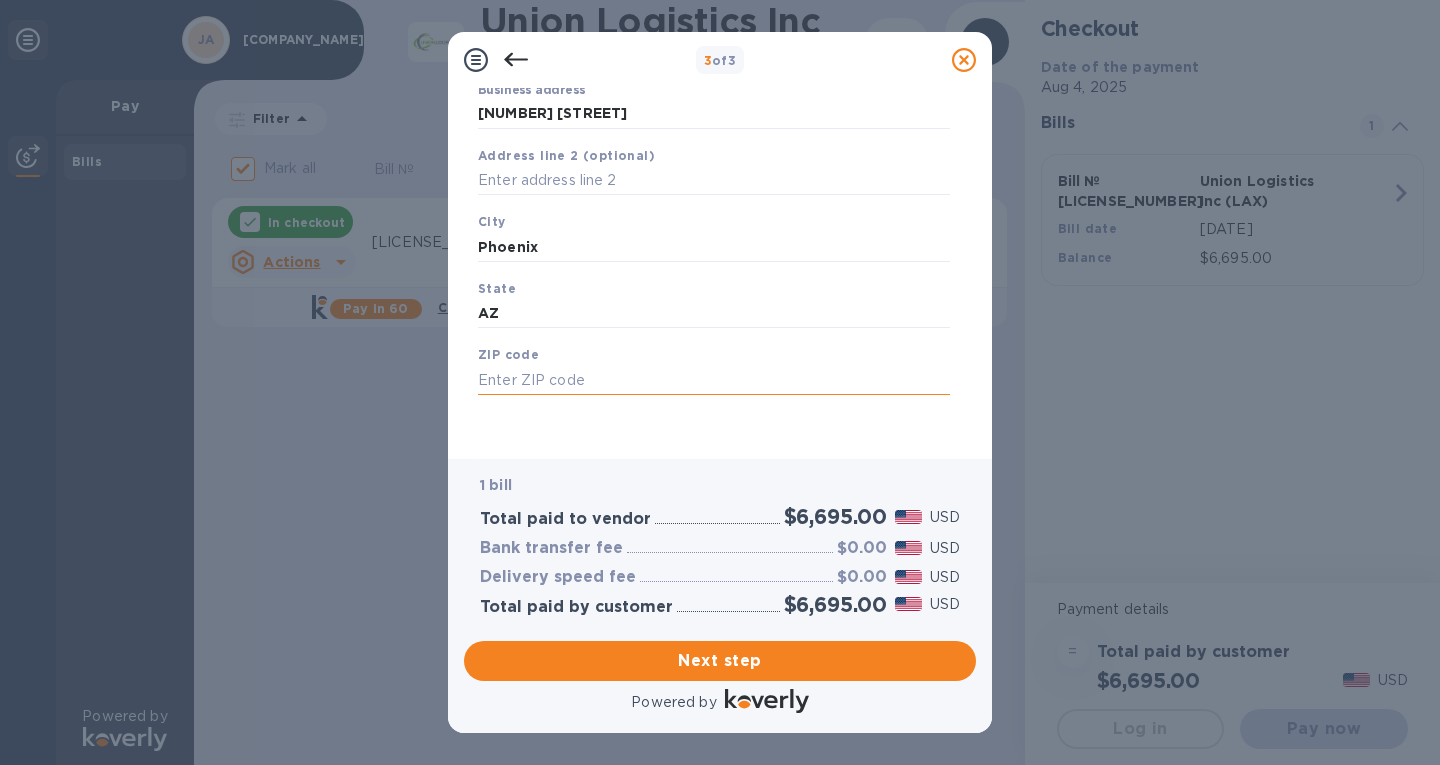 click at bounding box center (714, 380) 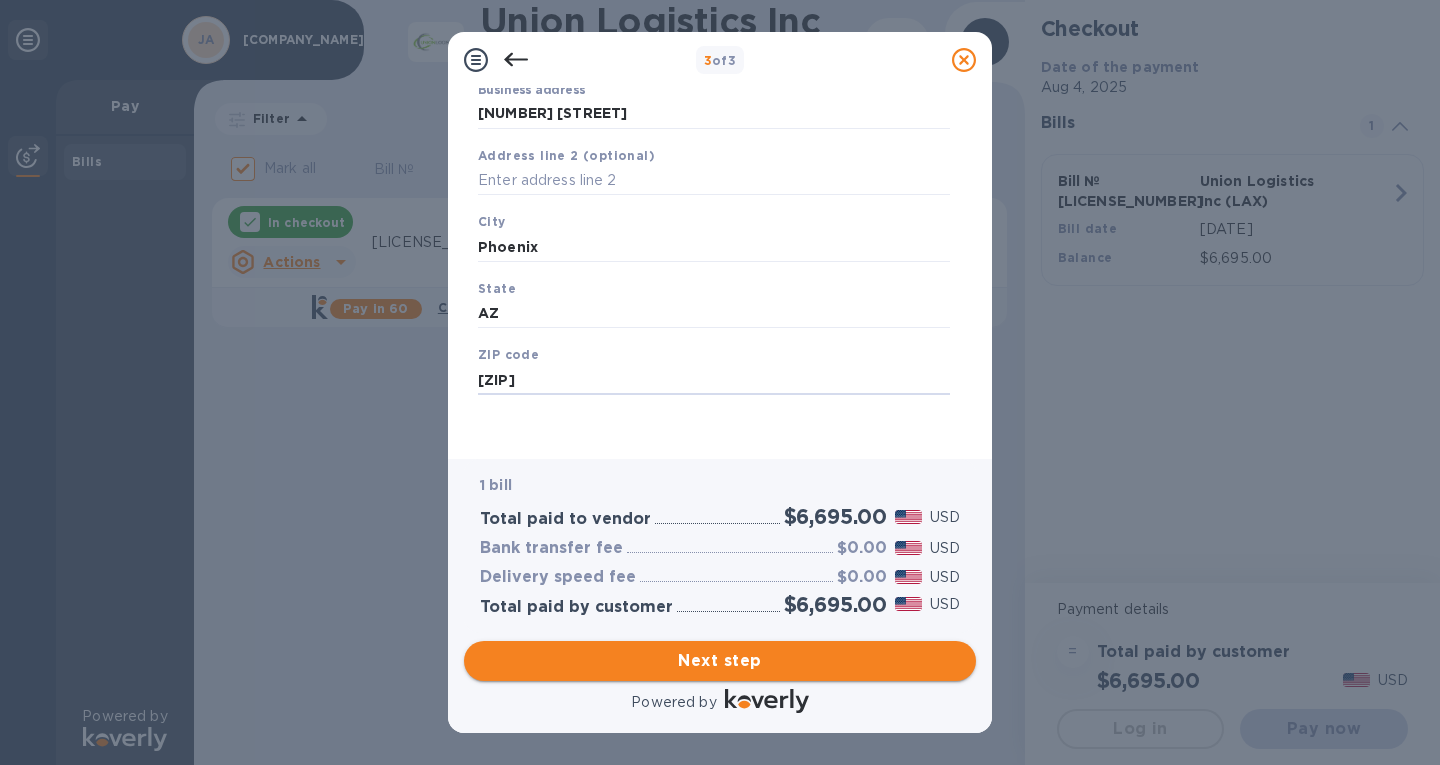 type on "[ZIP]" 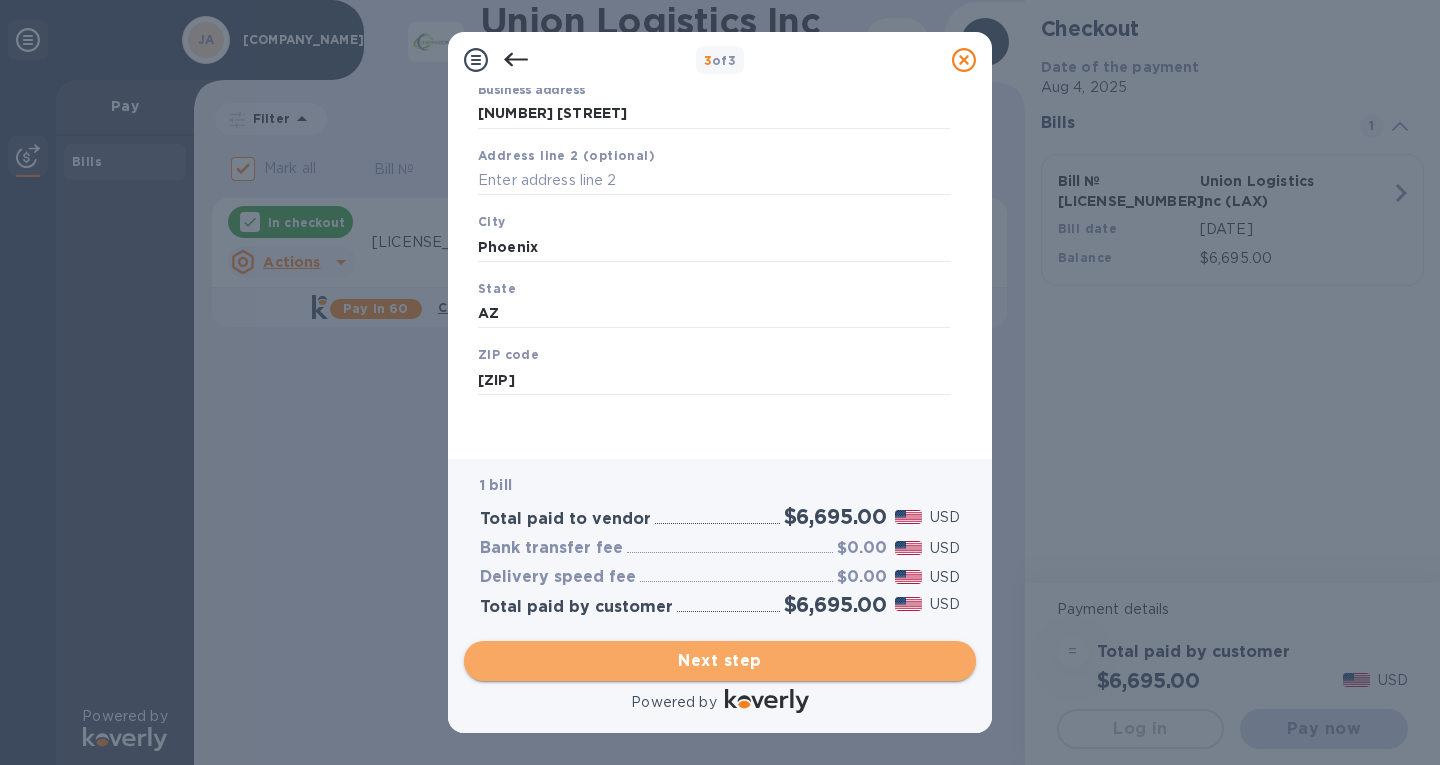 click on "Next step" at bounding box center [720, 661] 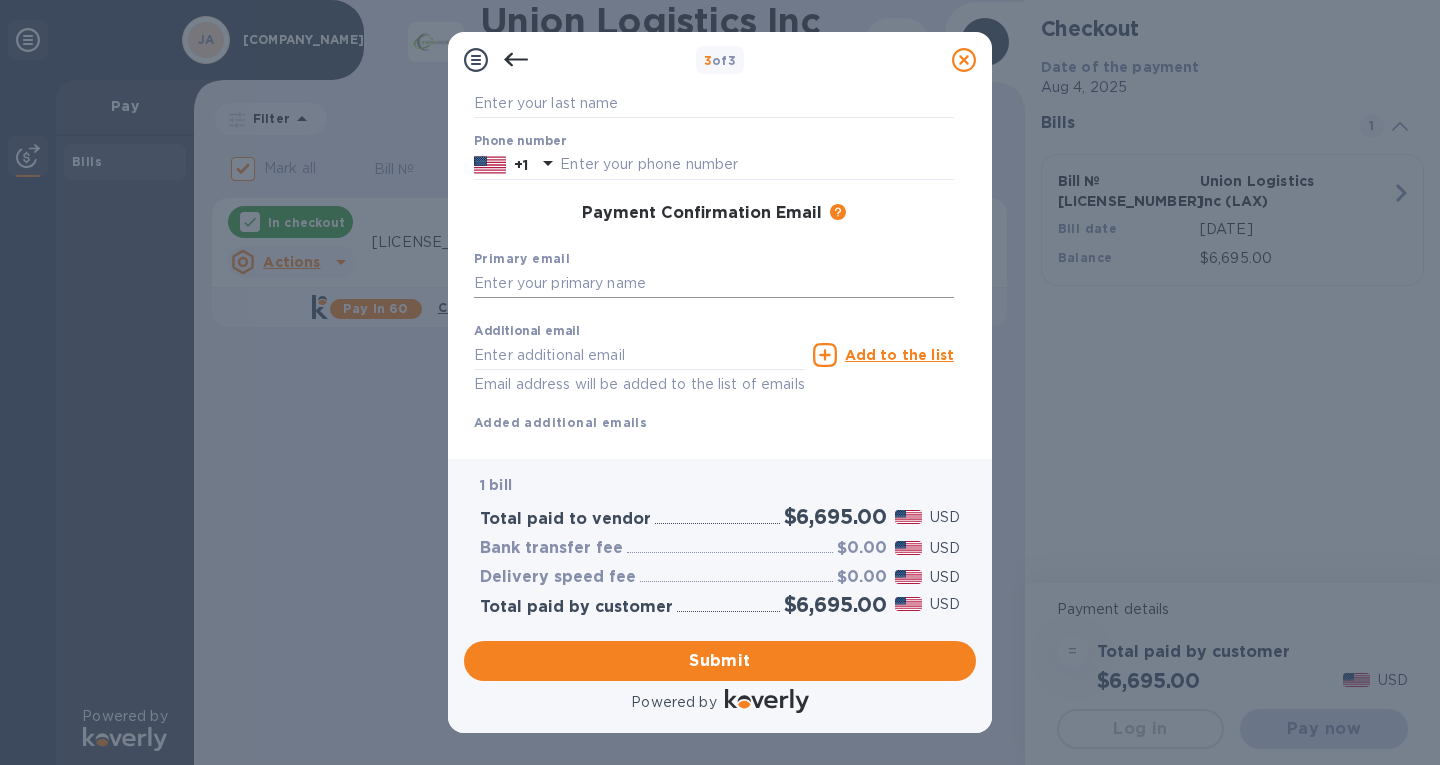 click at bounding box center [714, 284] 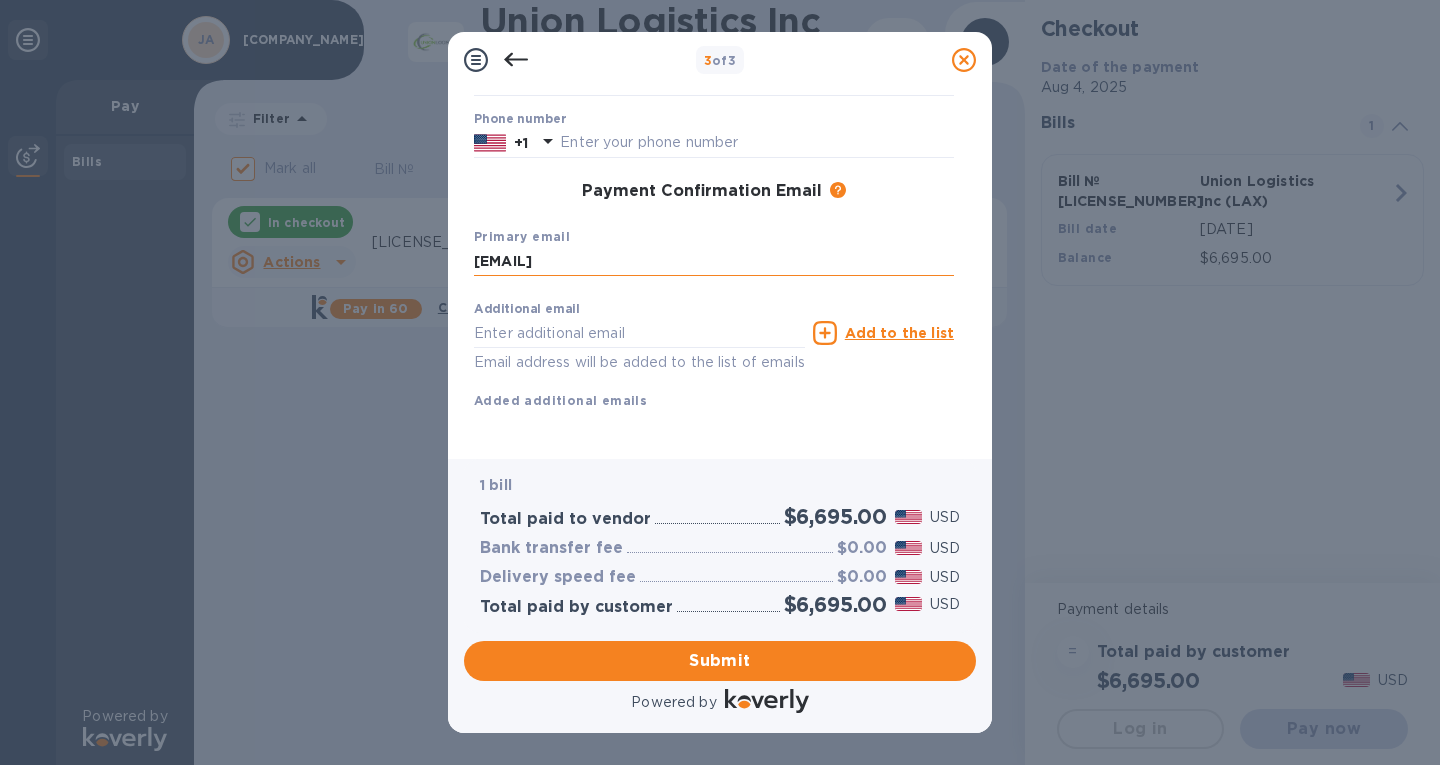 scroll, scrollTop: 262, scrollLeft: 0, axis: vertical 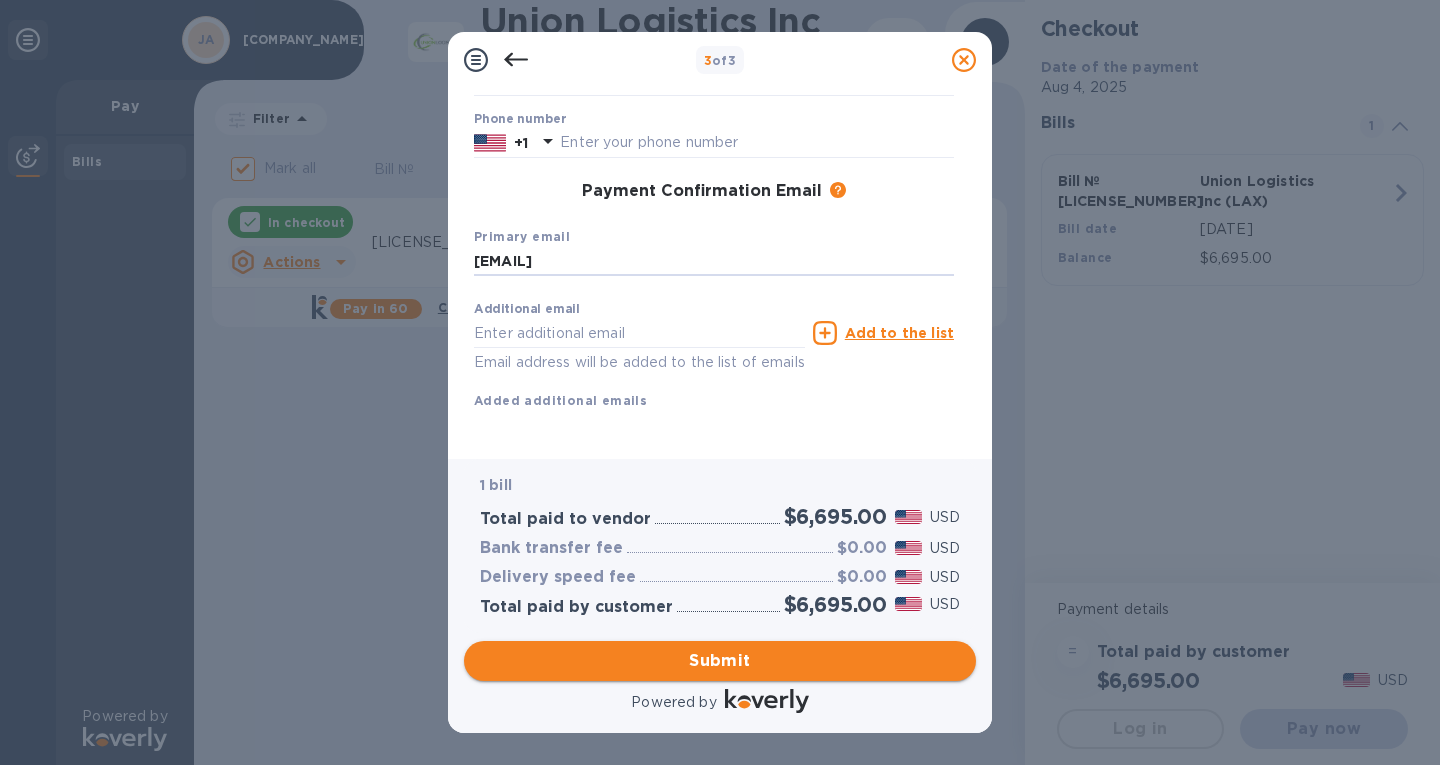 type on "[EMAIL]" 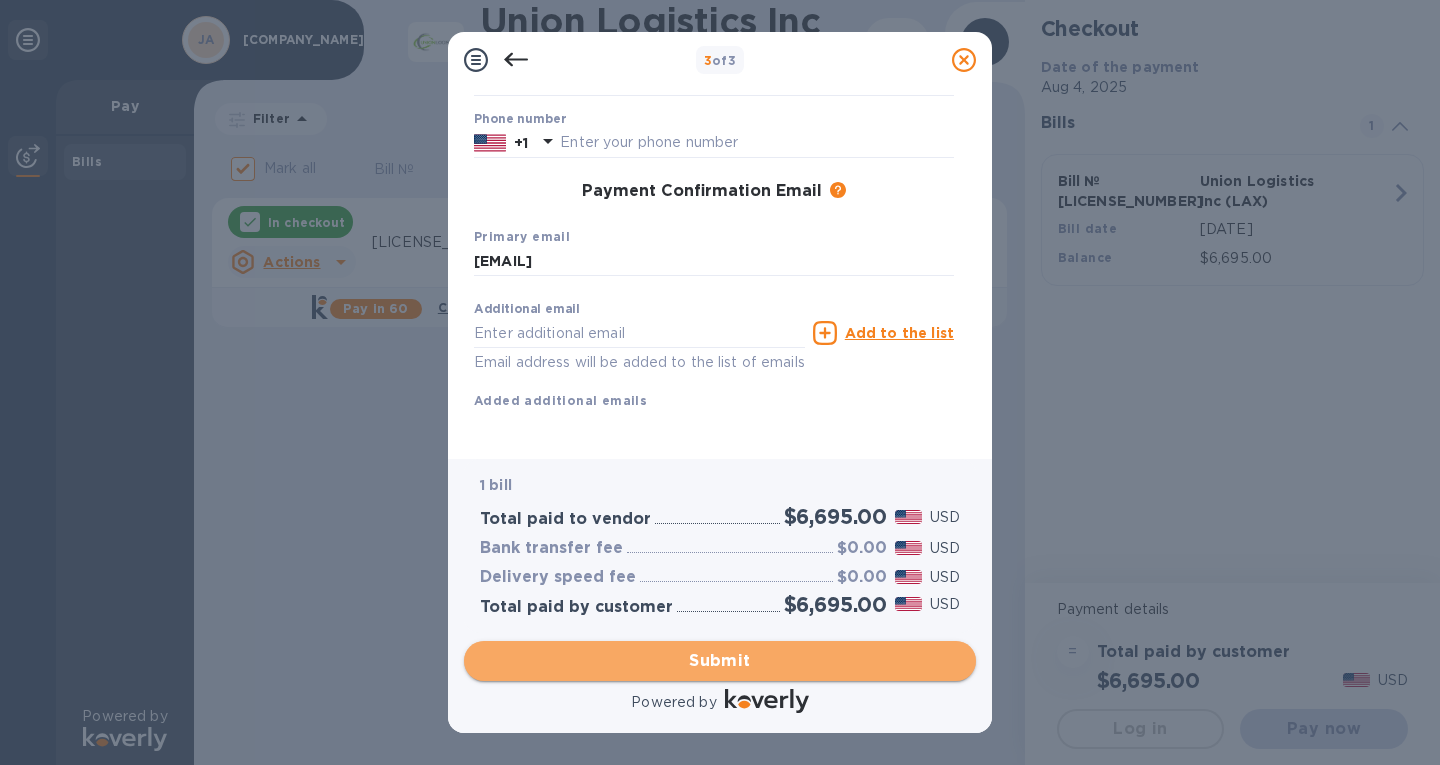 click on "Submit" at bounding box center [720, 661] 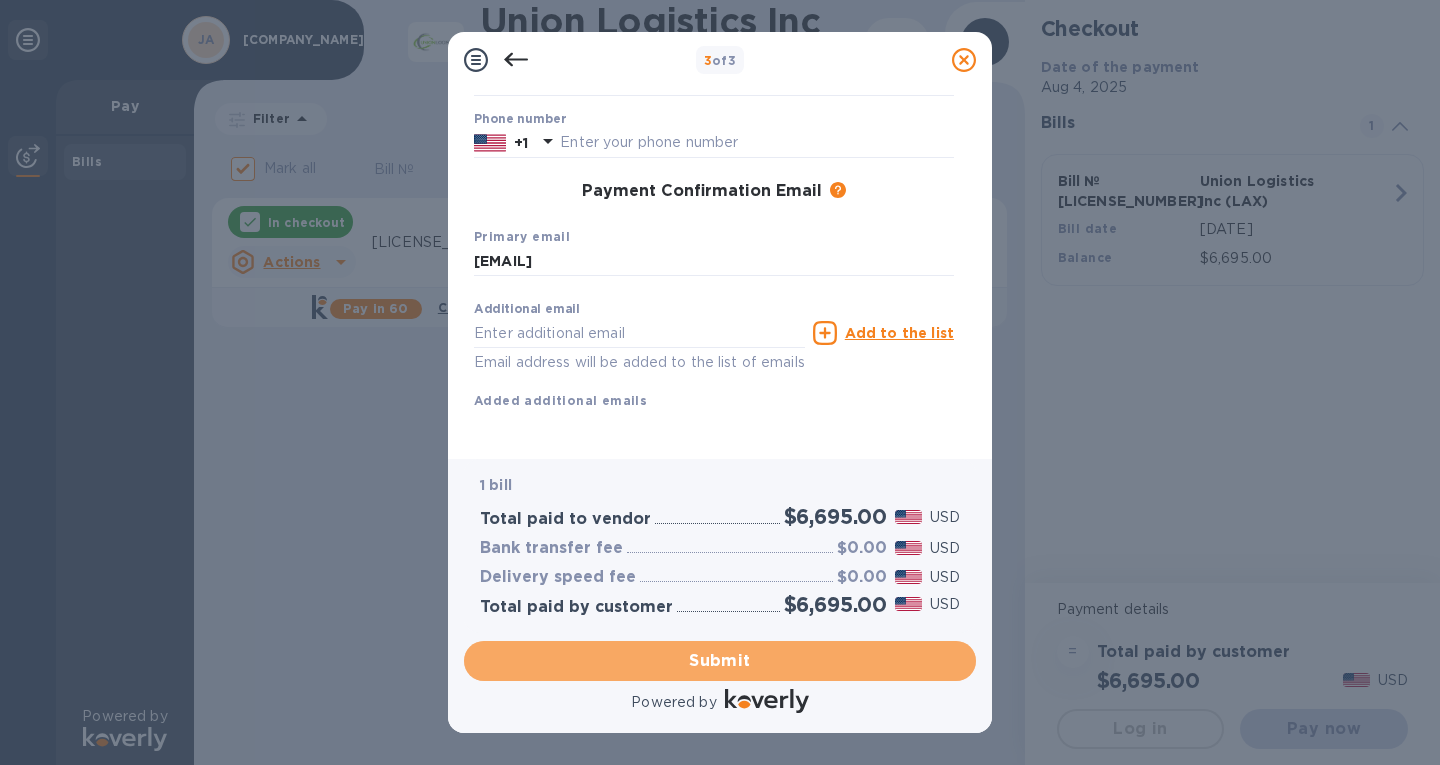 scroll, scrollTop: 314, scrollLeft: 0, axis: vertical 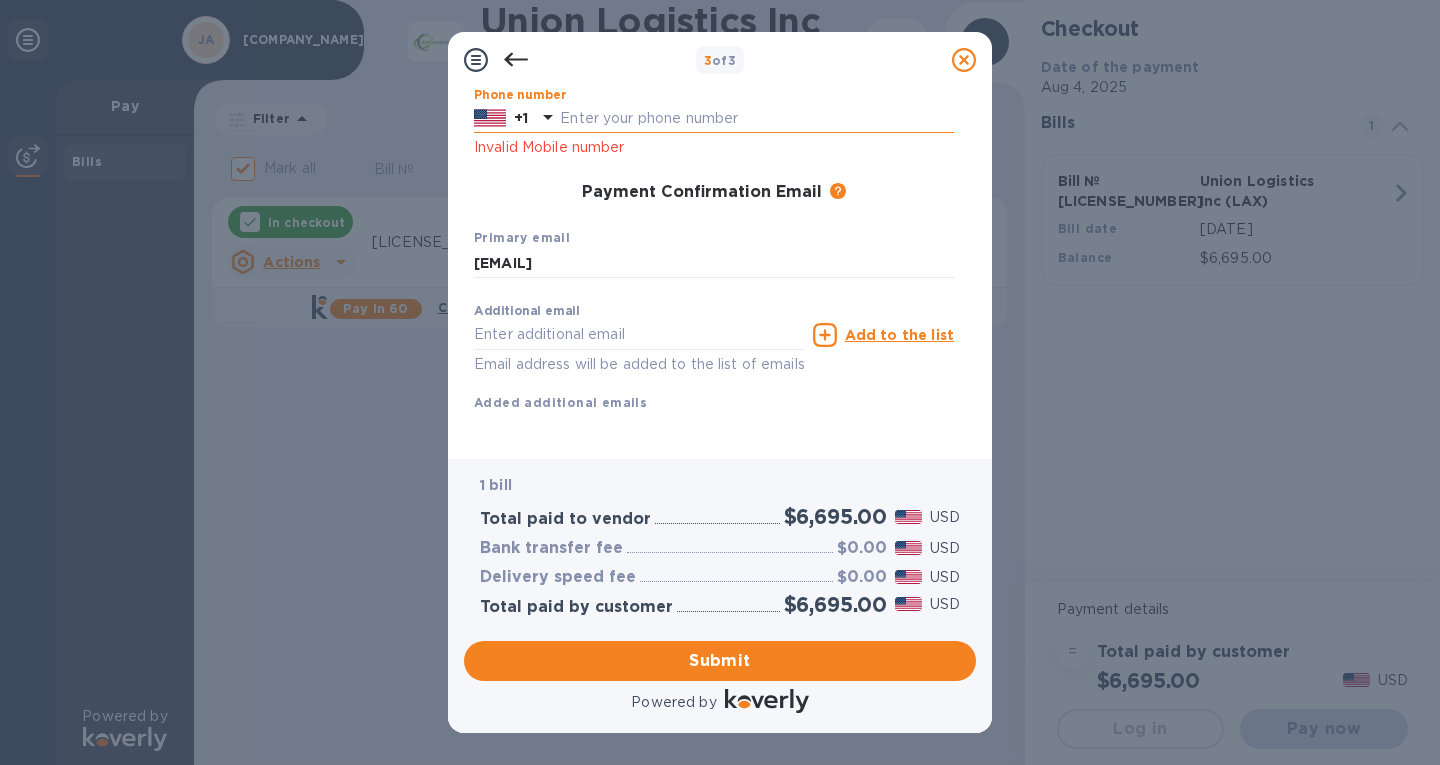 click at bounding box center (757, 119) 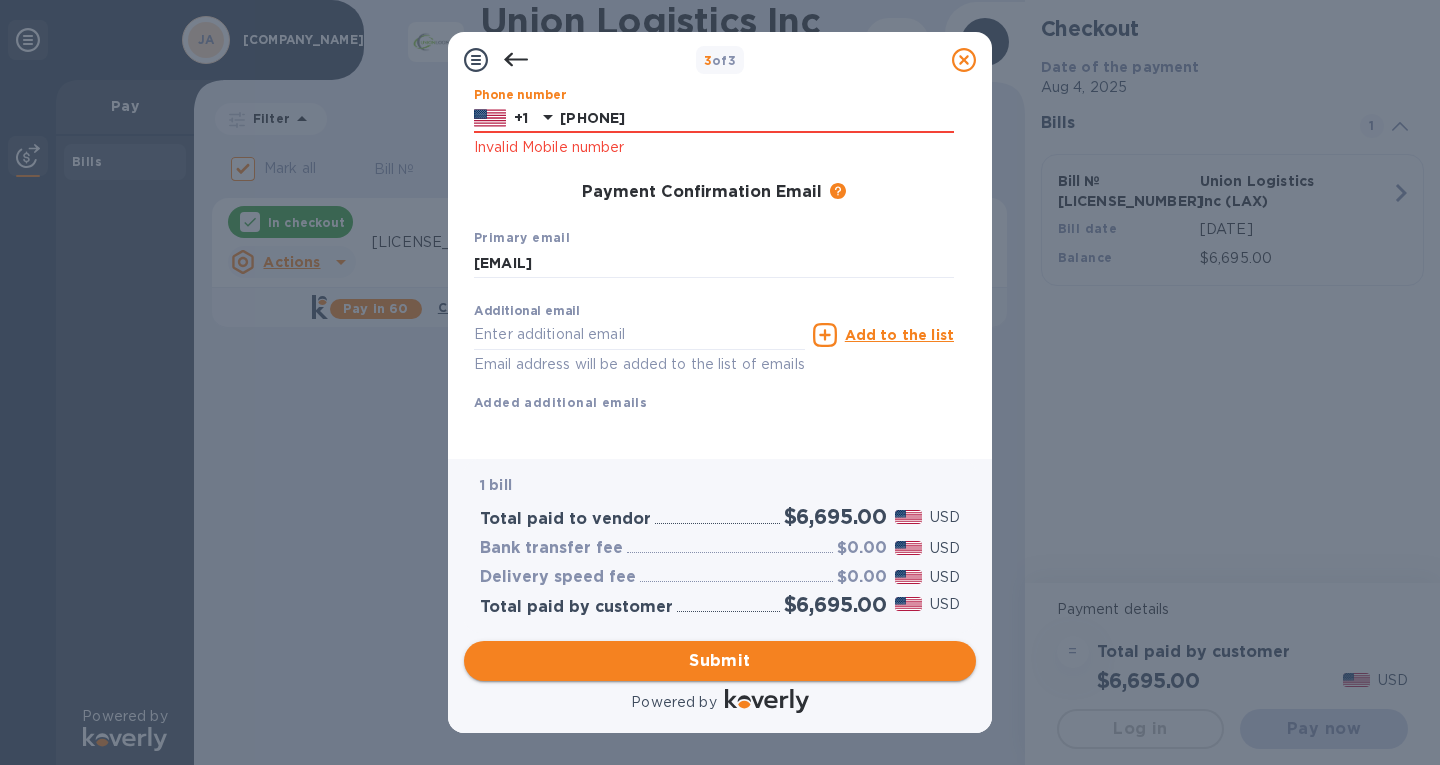 type on "[PHONE]" 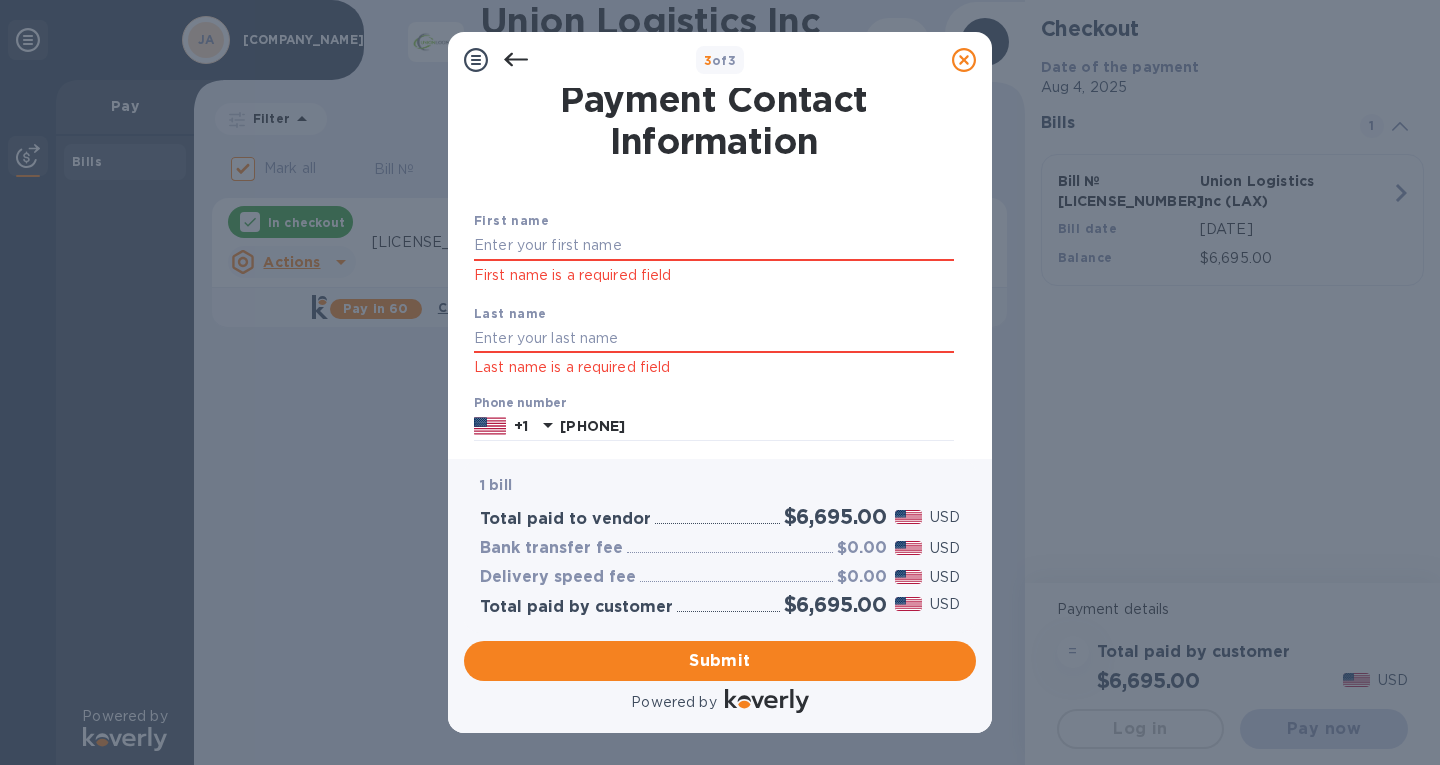 scroll, scrollTop: 0, scrollLeft: 0, axis: both 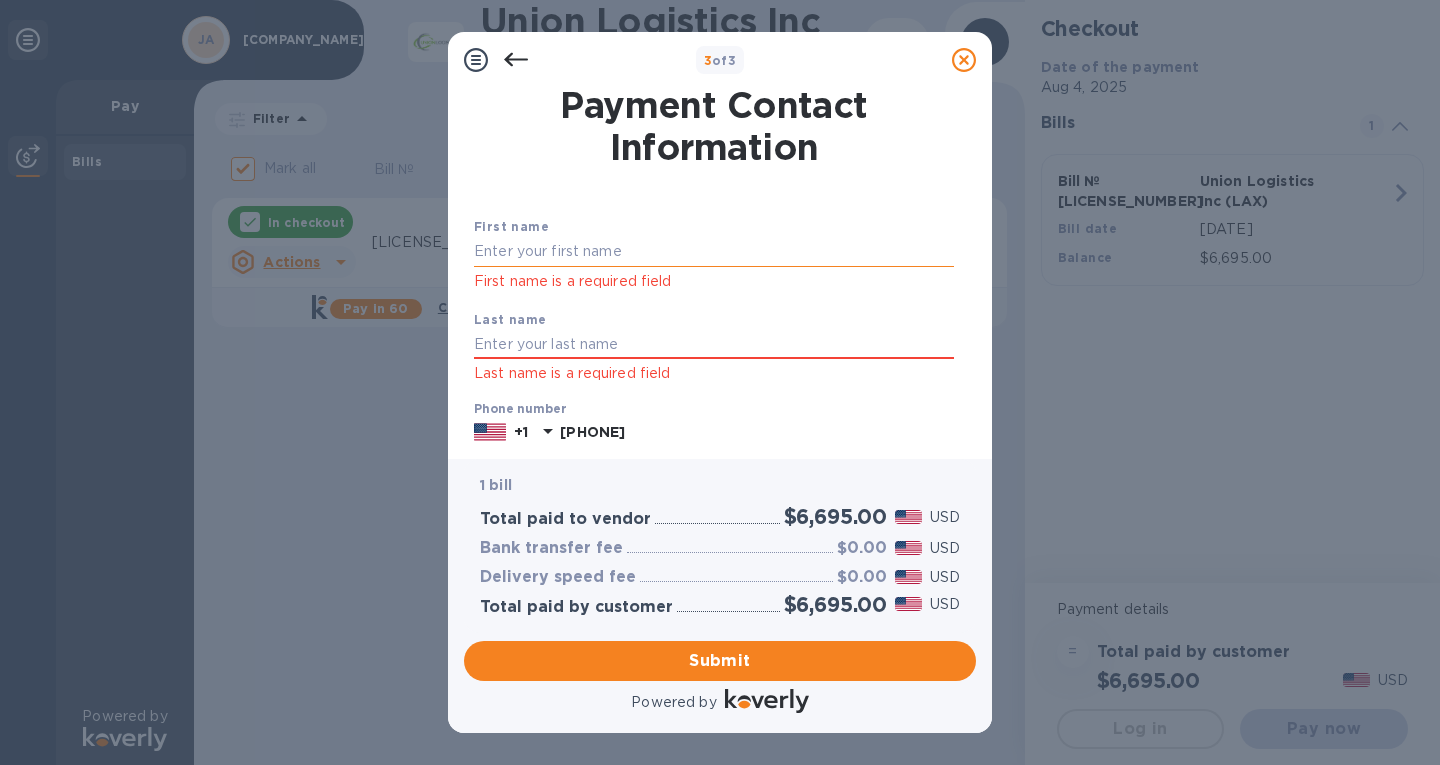 click at bounding box center [714, 252] 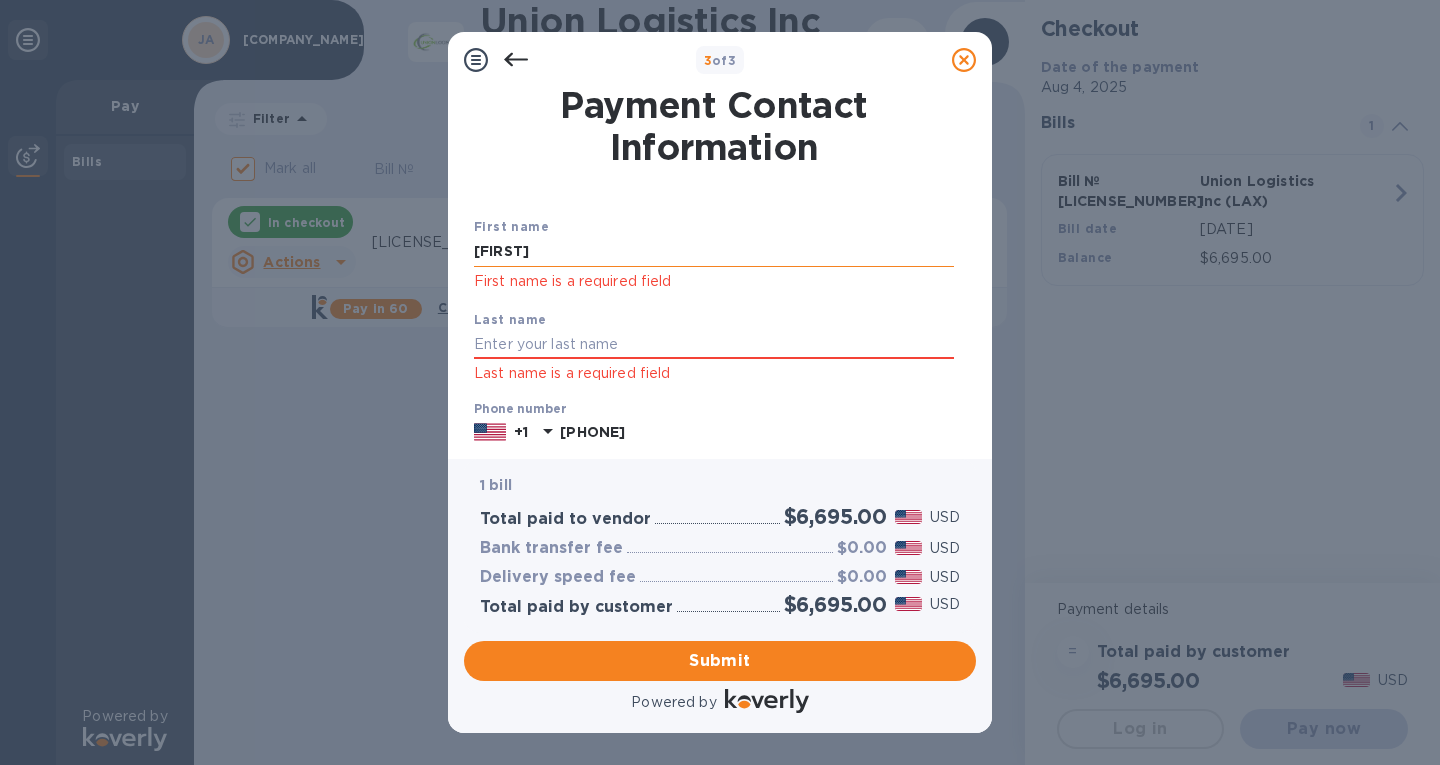 type on "[FIRST]" 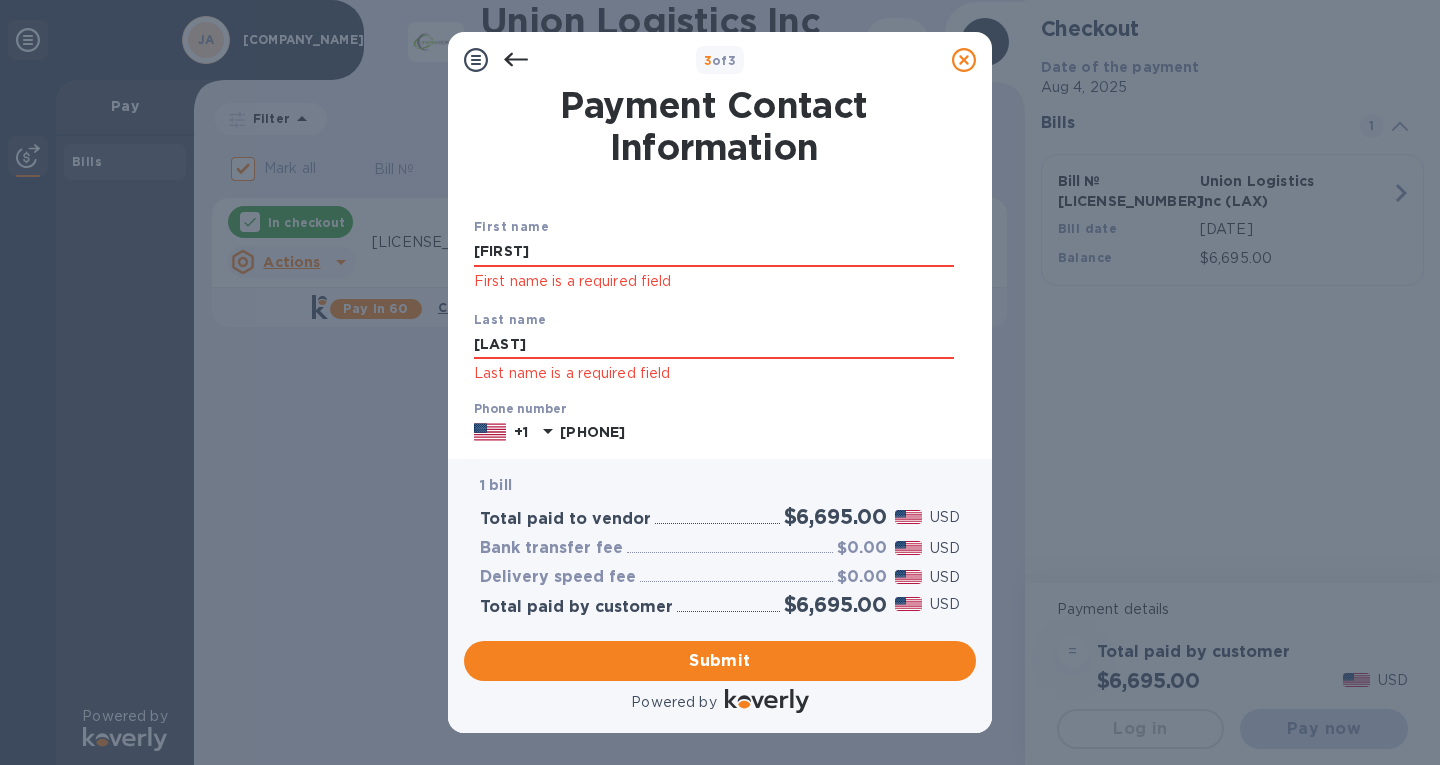 type on "[LAST]" 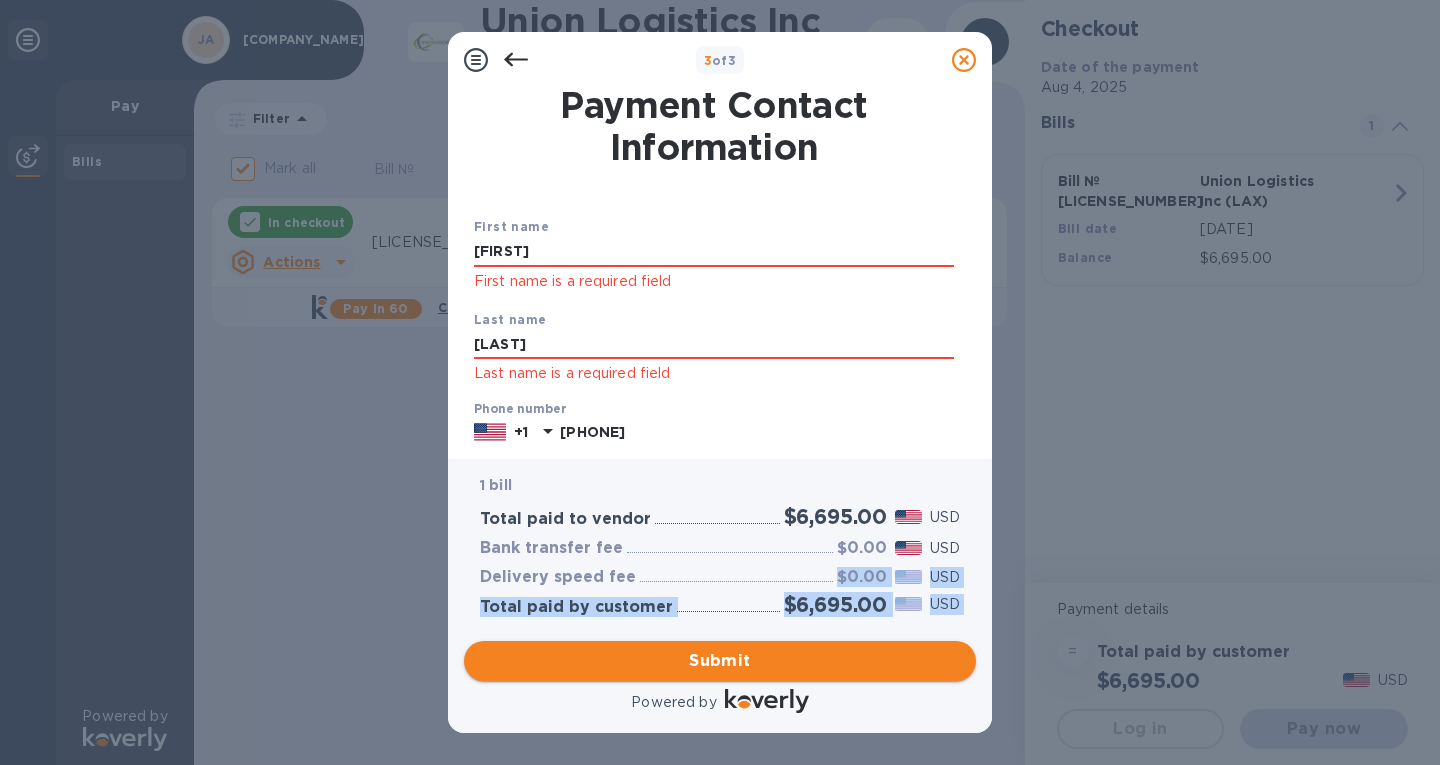 drag, startPoint x: 724, startPoint y: 591, endPoint x: 714, endPoint y: 650, distance: 59.841457 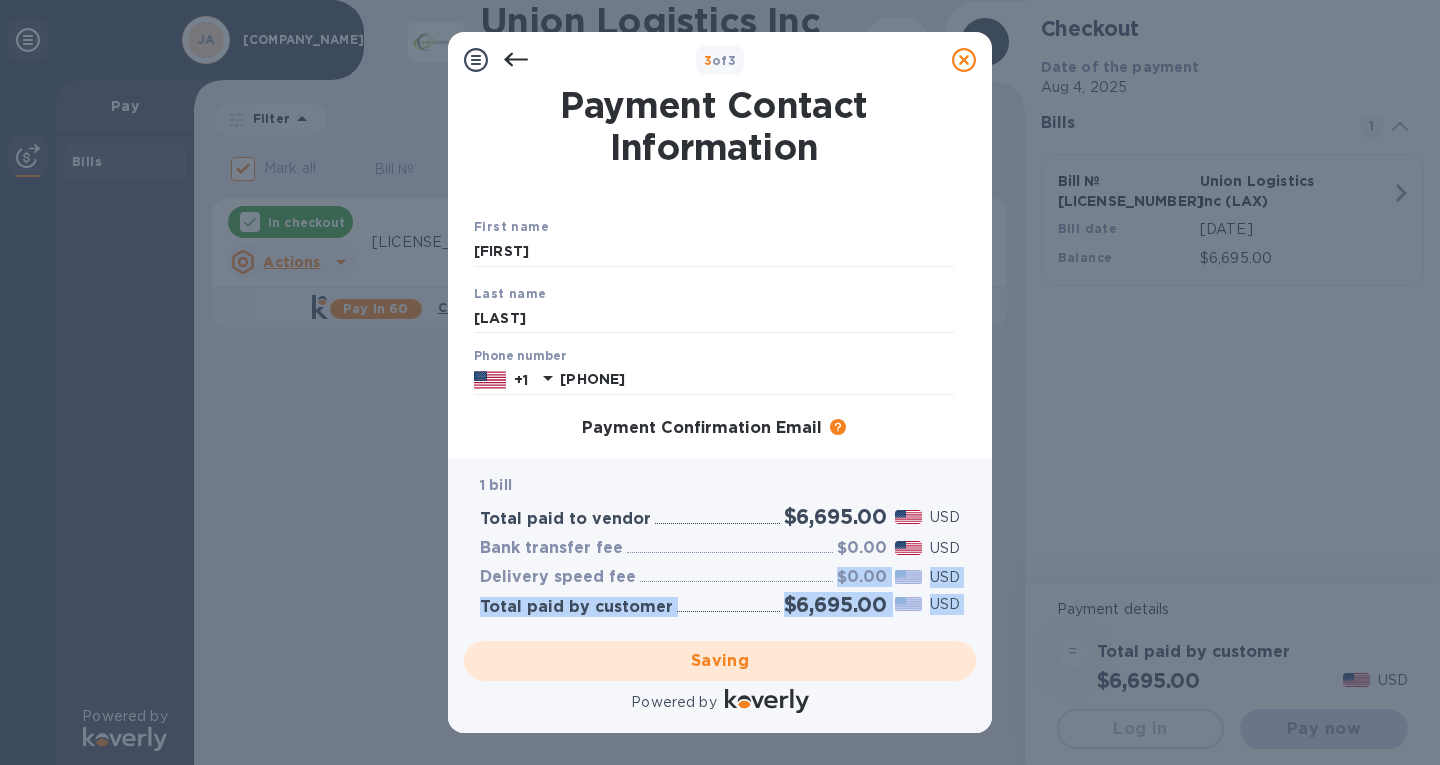 checkbox on "false" 